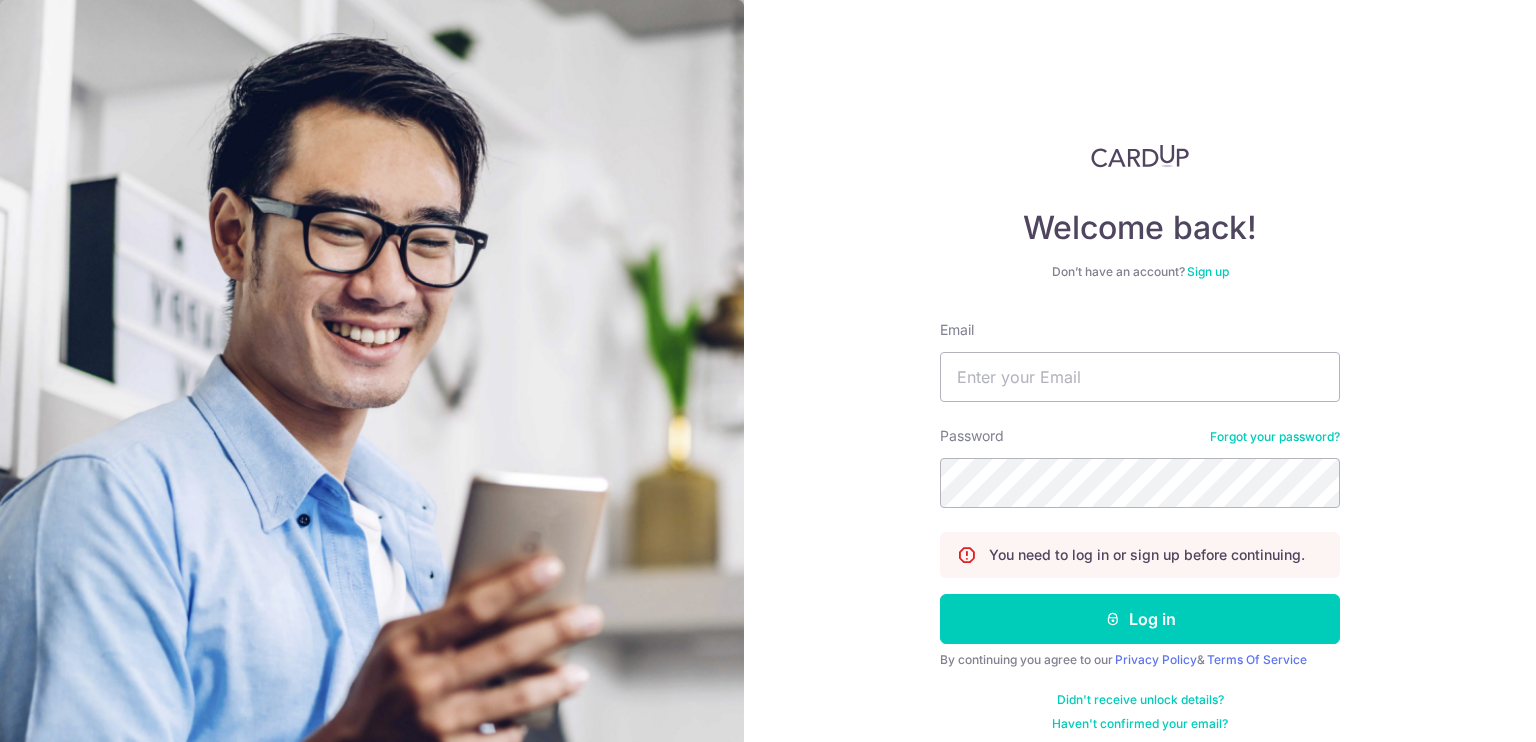 scroll, scrollTop: 0, scrollLeft: 0, axis: both 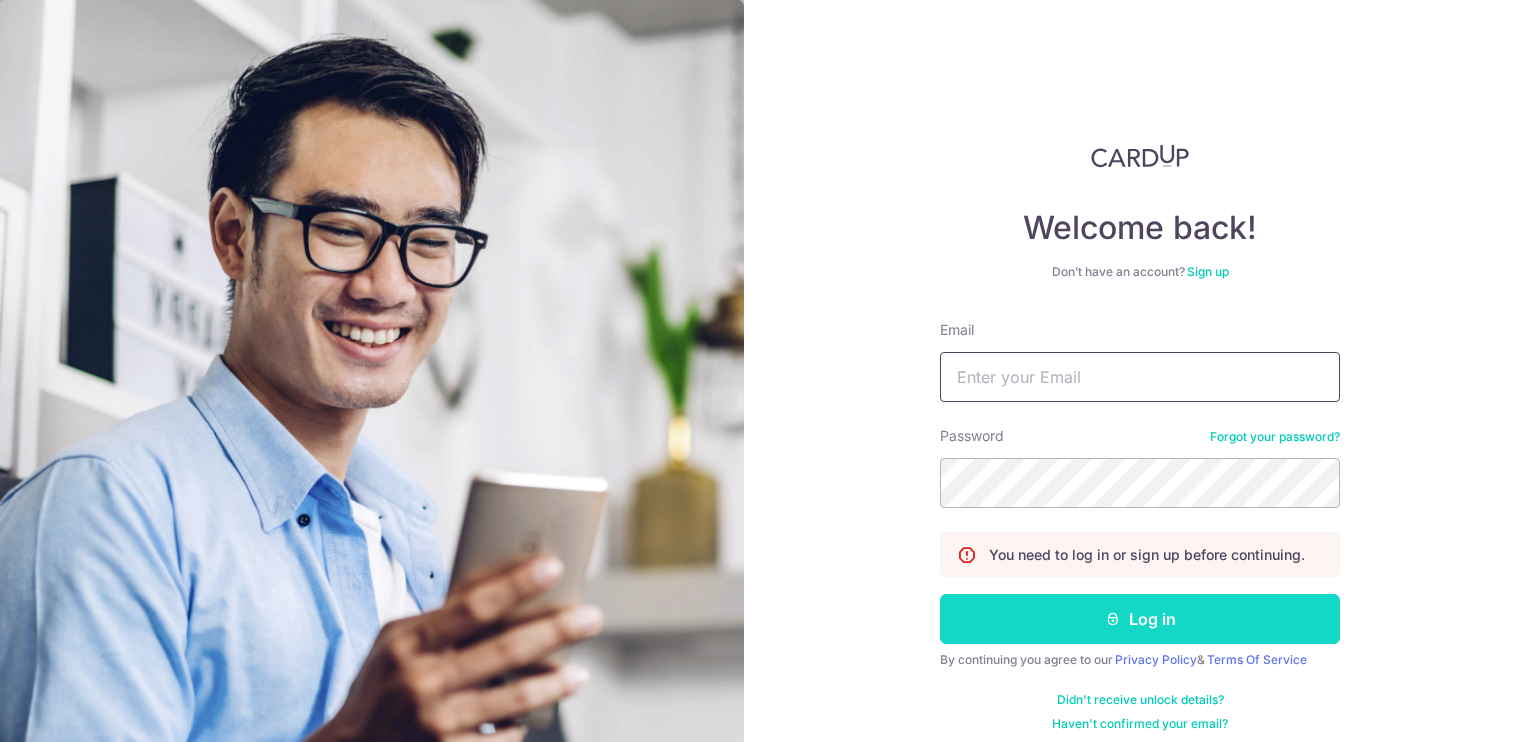 type on "[EMAIL]" 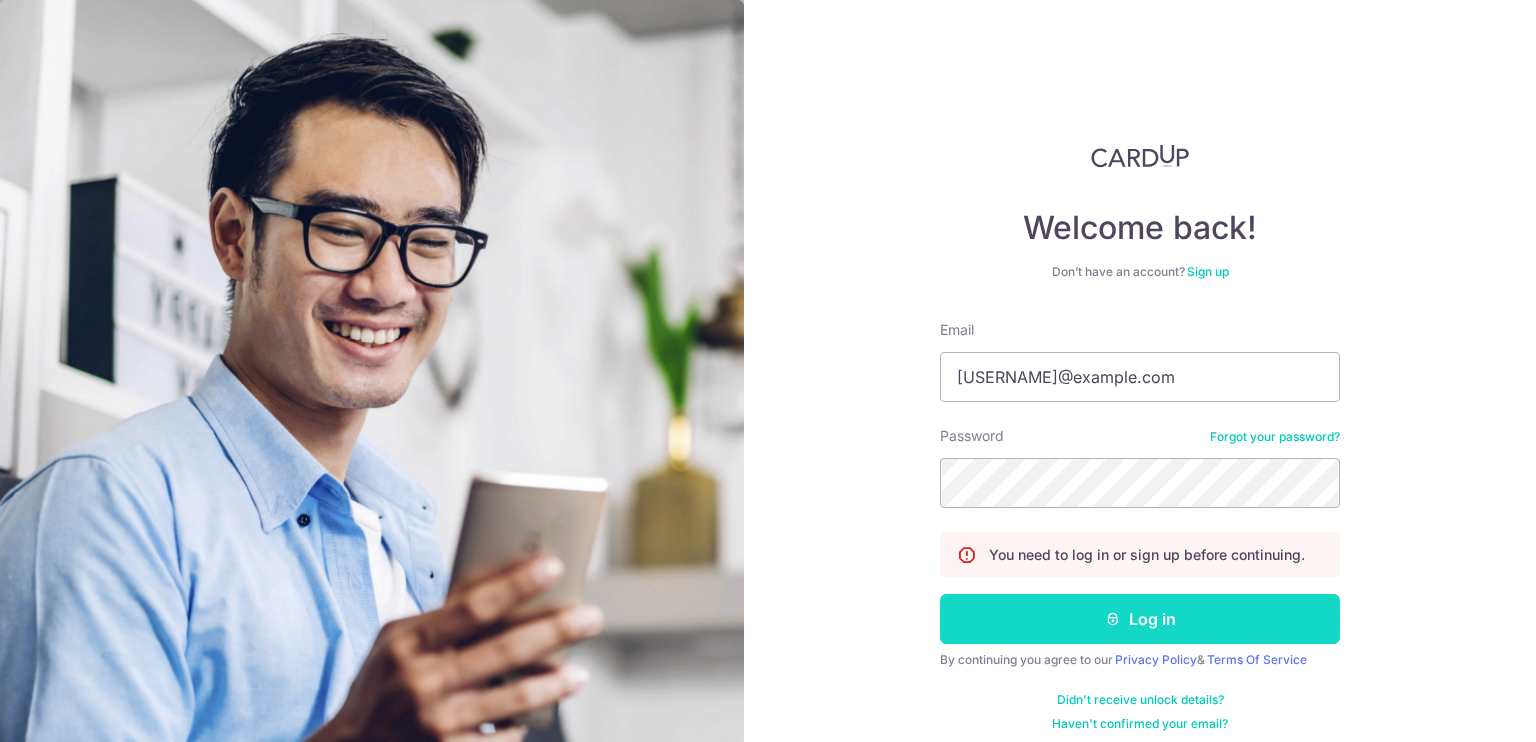 click on "Log in" at bounding box center [1140, 619] 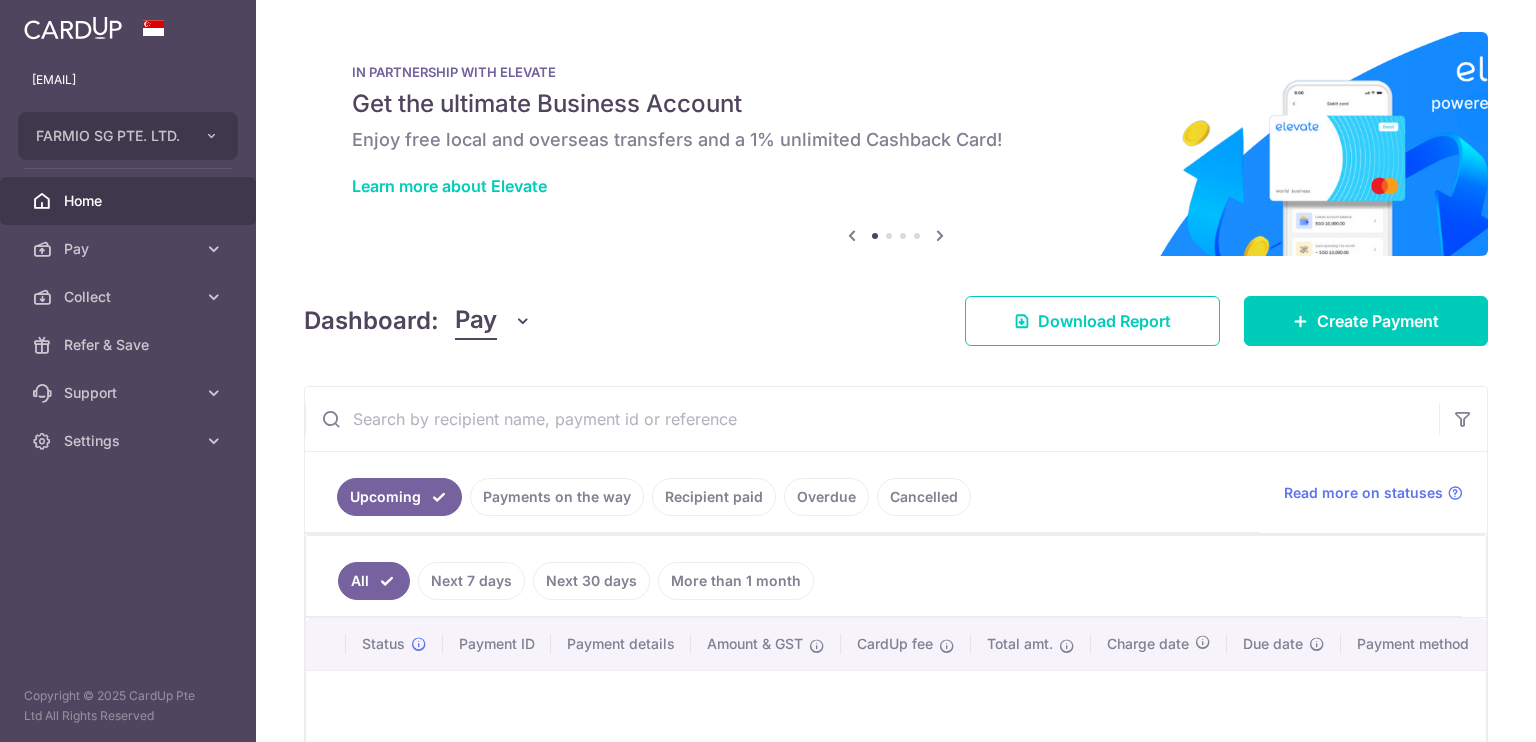 scroll, scrollTop: 0, scrollLeft: 0, axis: both 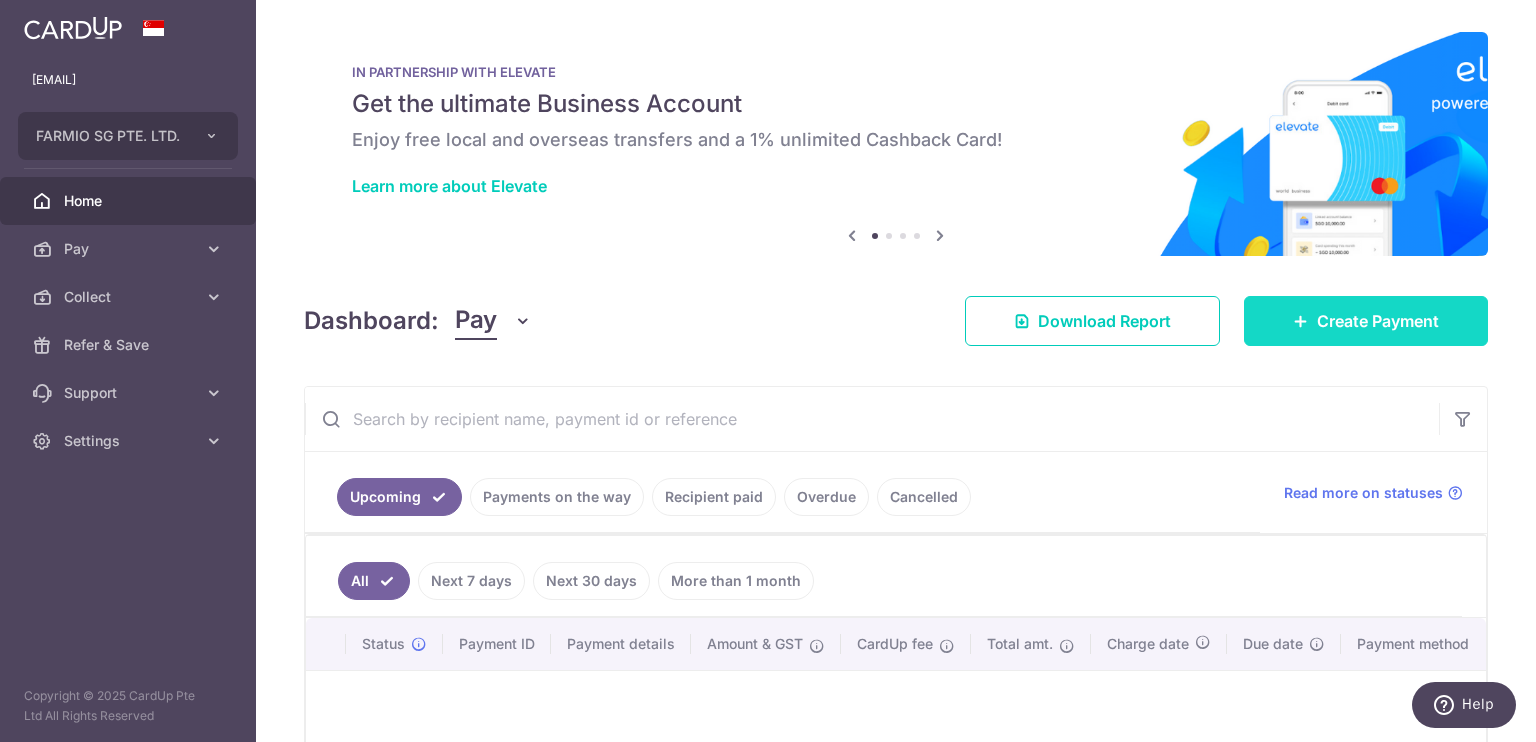 click on "Create Payment" at bounding box center (1378, 321) 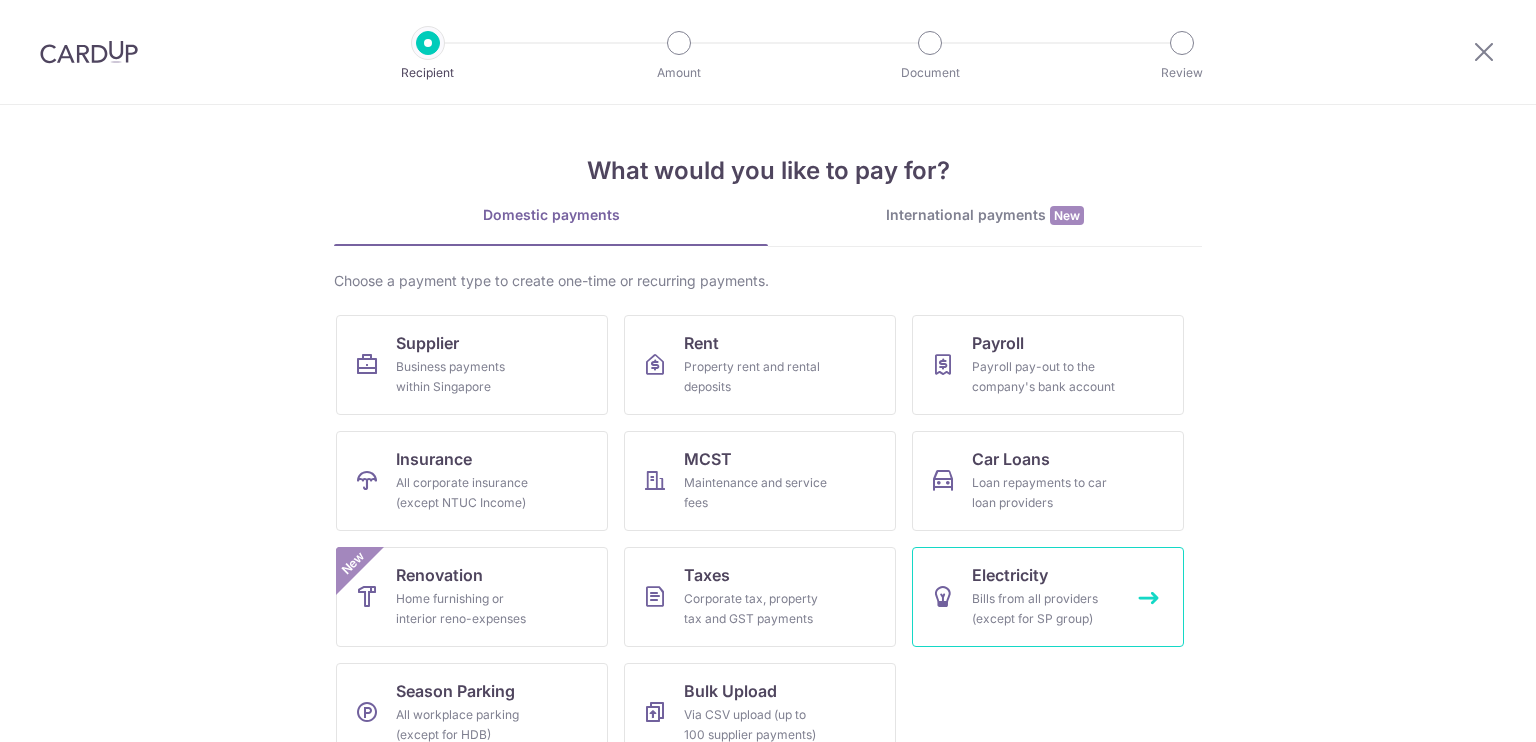 scroll, scrollTop: 0, scrollLeft: 0, axis: both 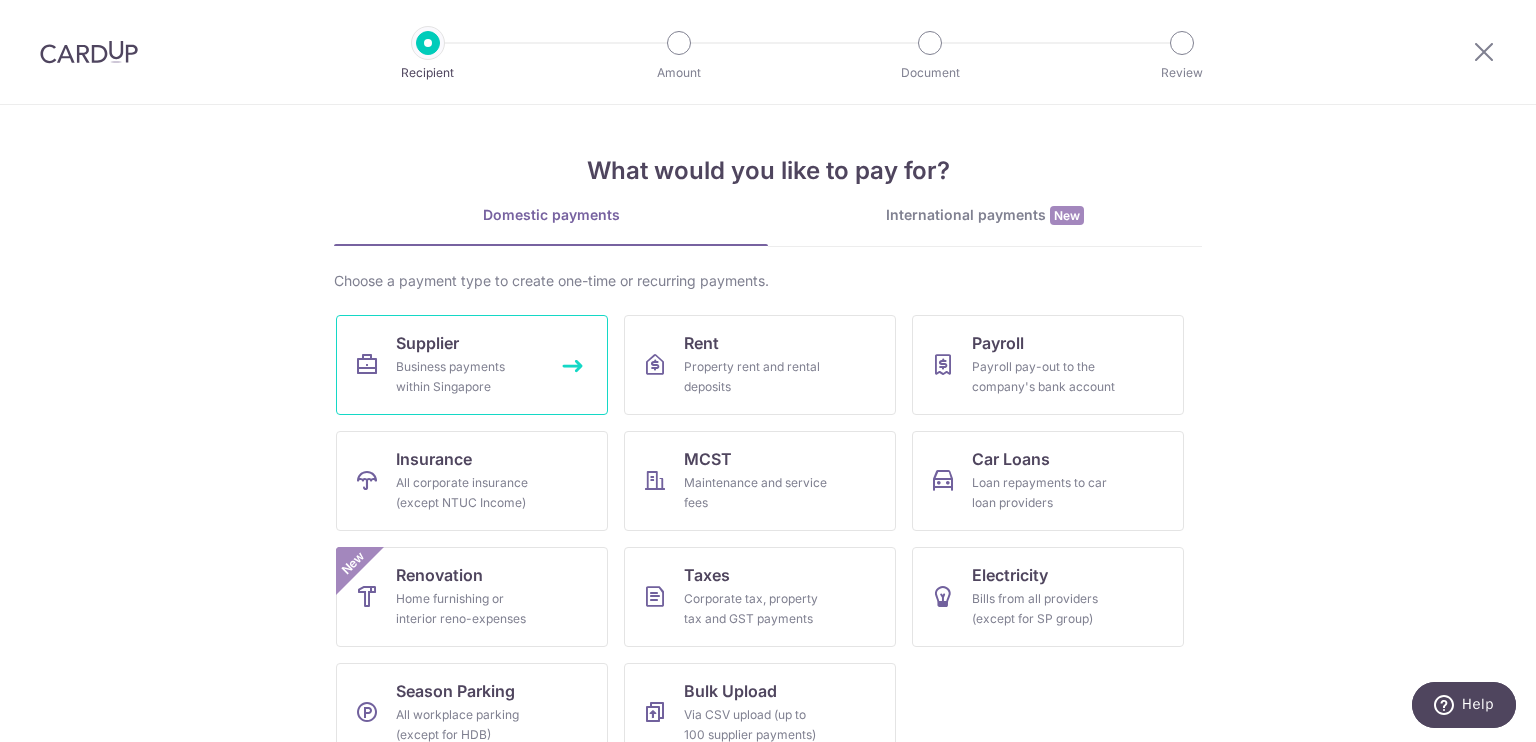click on "Business payments within Singapore" at bounding box center (468, 377) 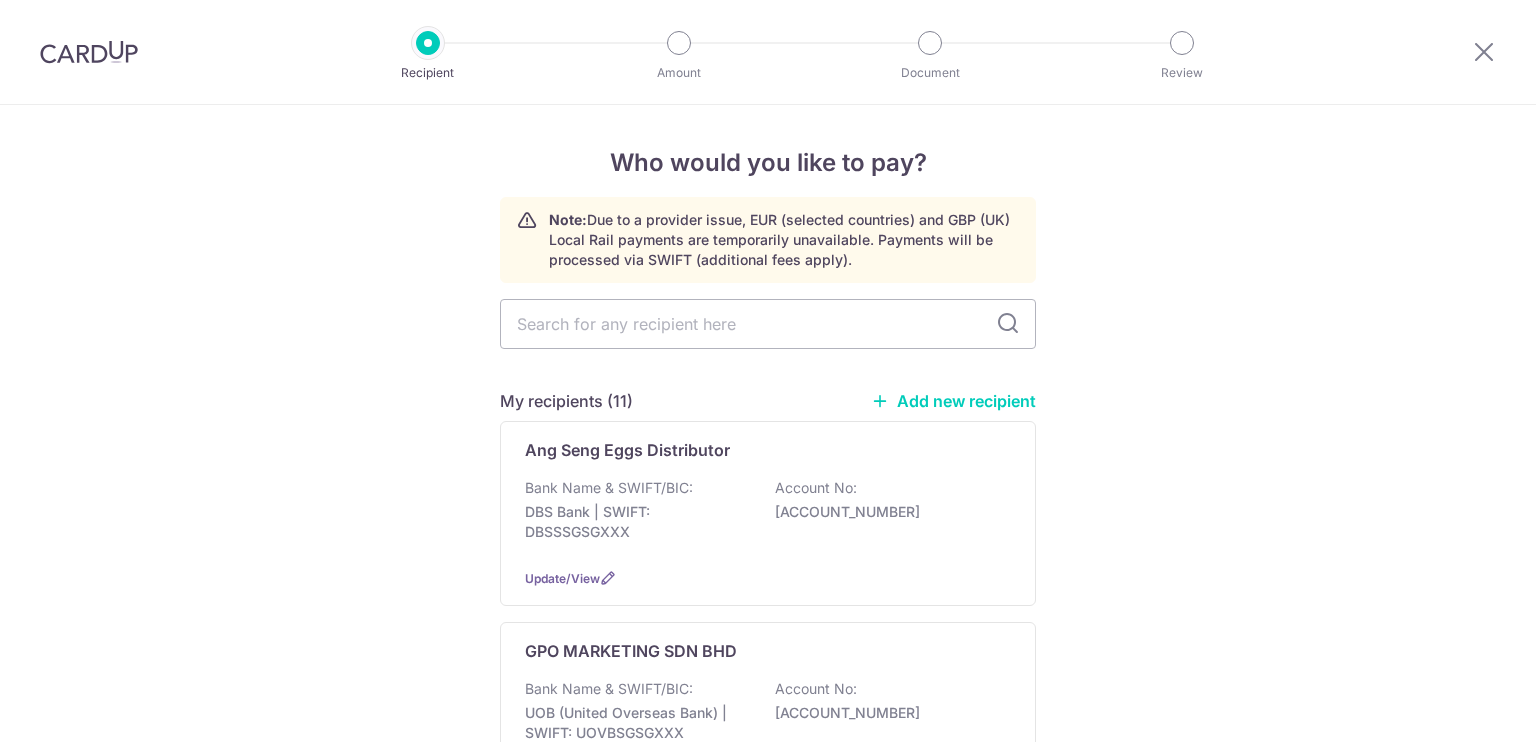 scroll, scrollTop: 0, scrollLeft: 0, axis: both 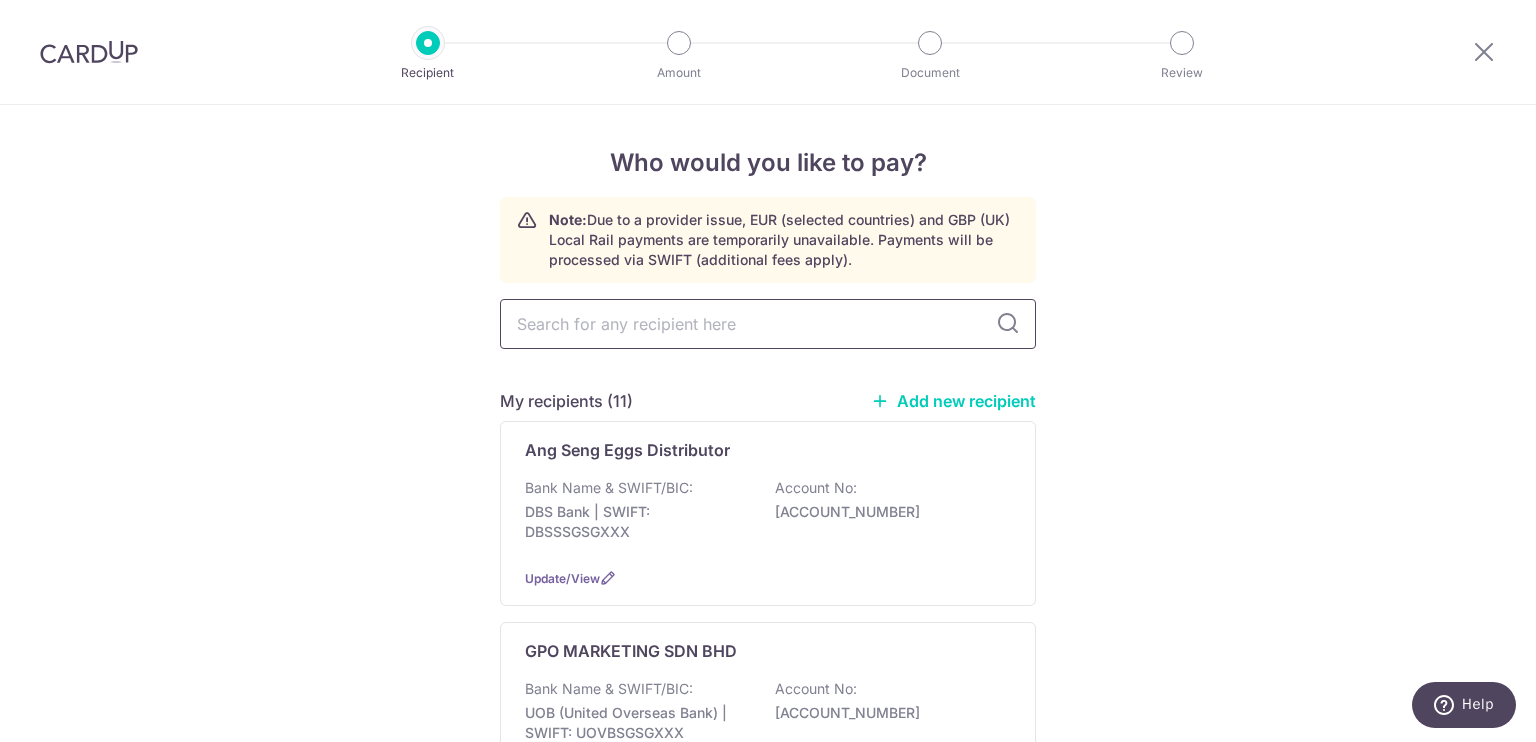 click at bounding box center [768, 324] 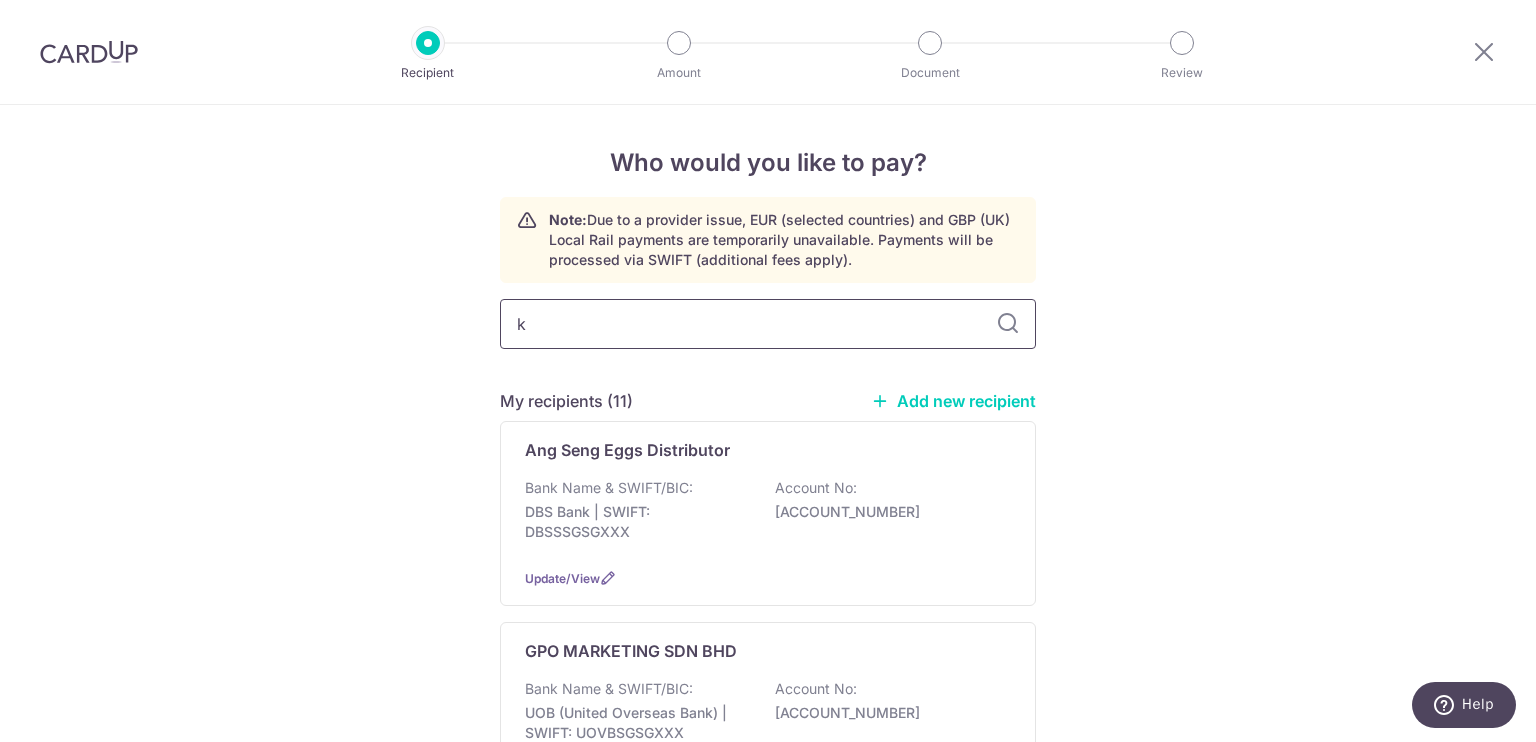 type on "kb" 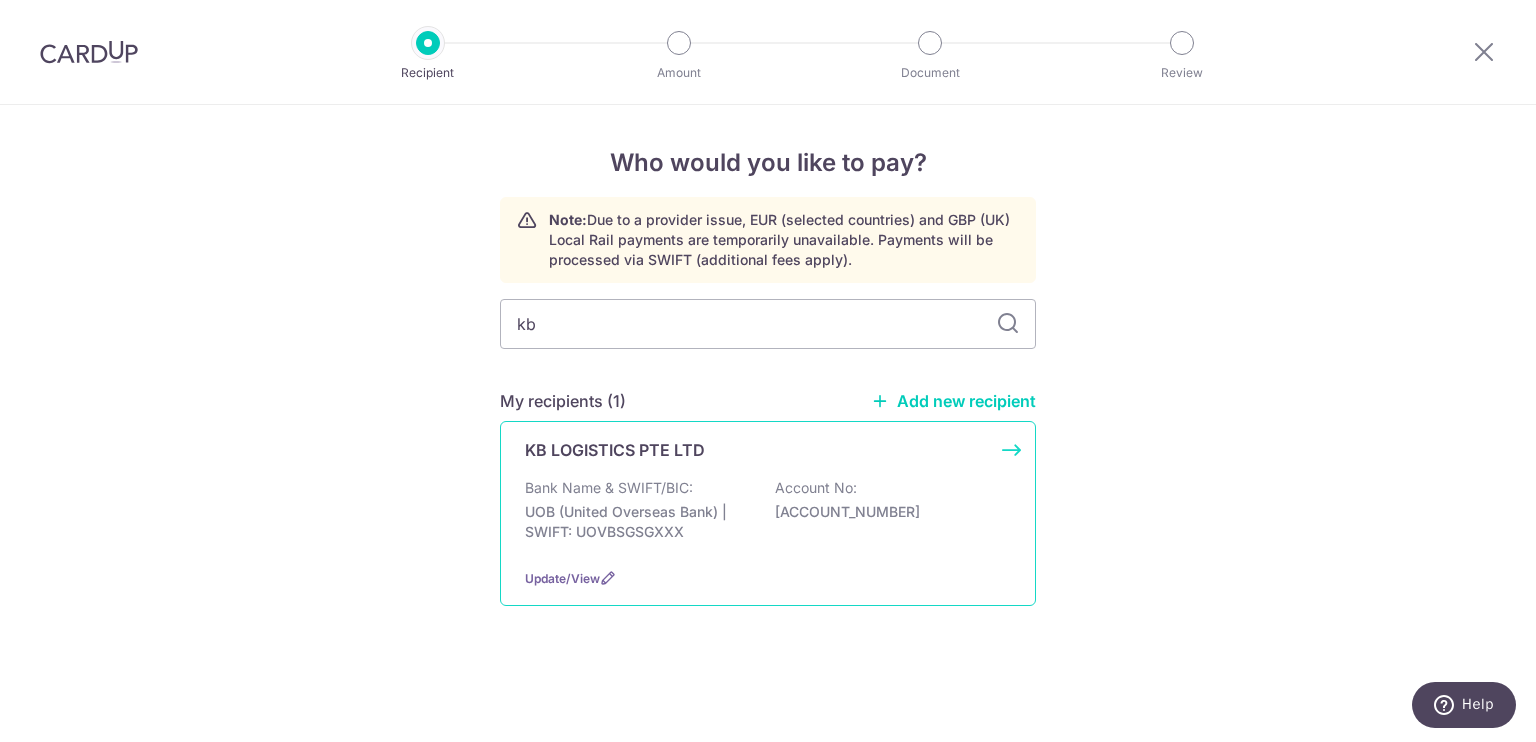 click on "KB LOGISTICS PTE LTD
Bank Name & SWIFT/BIC:
UOB (United Overseas Bank) | SWIFT: UOVBSGSGXXX
Account No:
7103001750
Update/View" at bounding box center (768, 513) 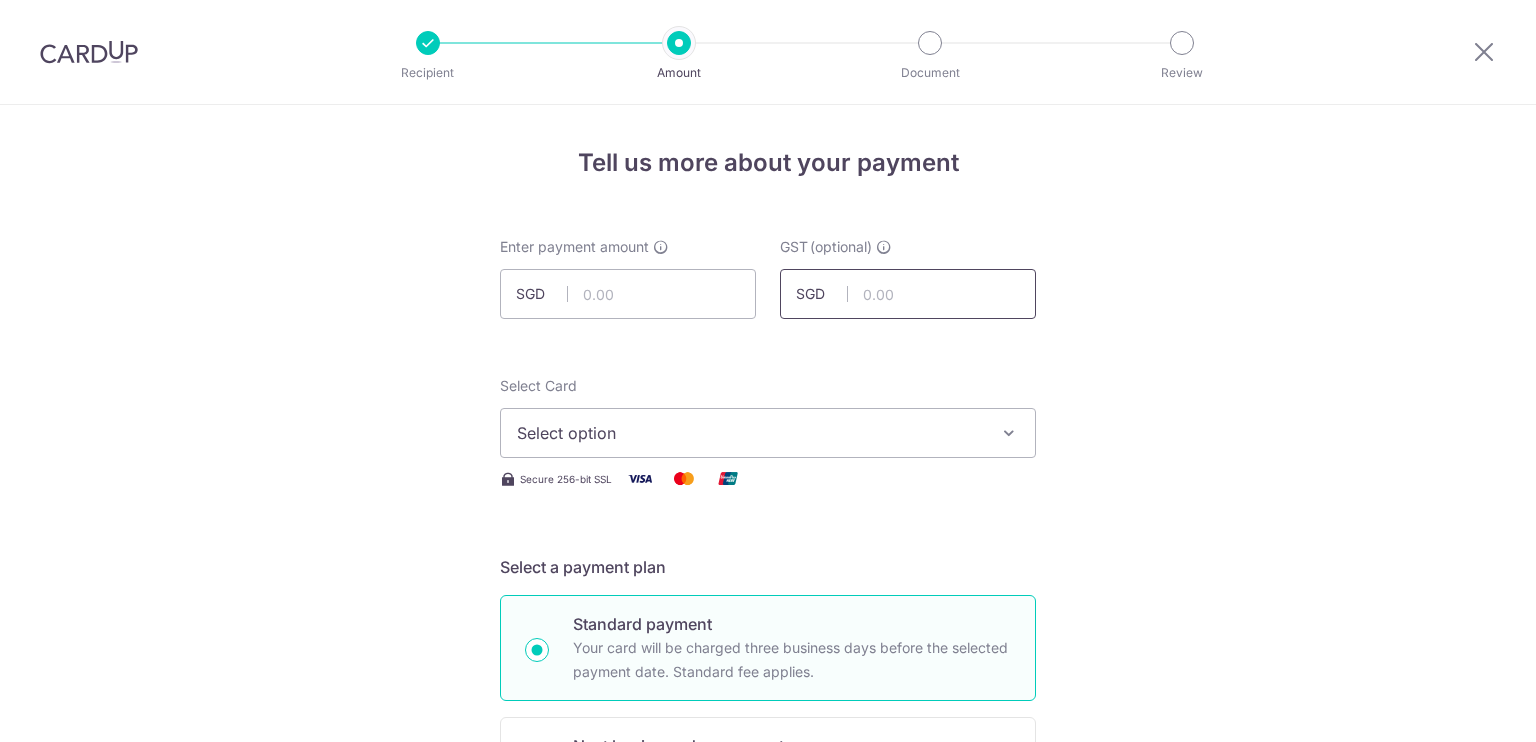scroll, scrollTop: 0, scrollLeft: 0, axis: both 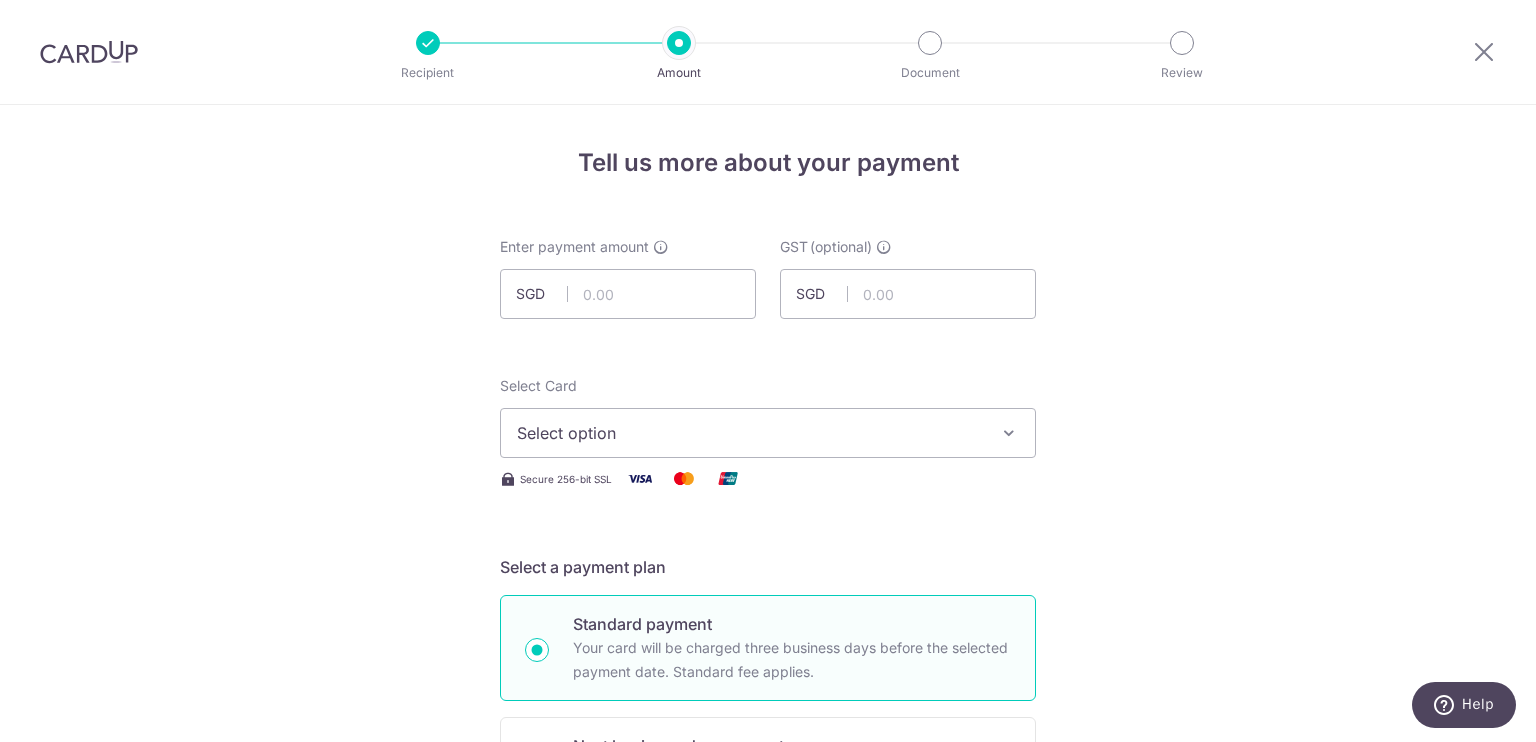click on "Tell us more about your payment
Enter payment amount
SGD
GST
(optional)
SGD
Select Card
Select option
Add credit card
Your Cards
**** 1120
**** 8694
**** 1492
**** 4062
**** 0017" at bounding box center [768, 1076] 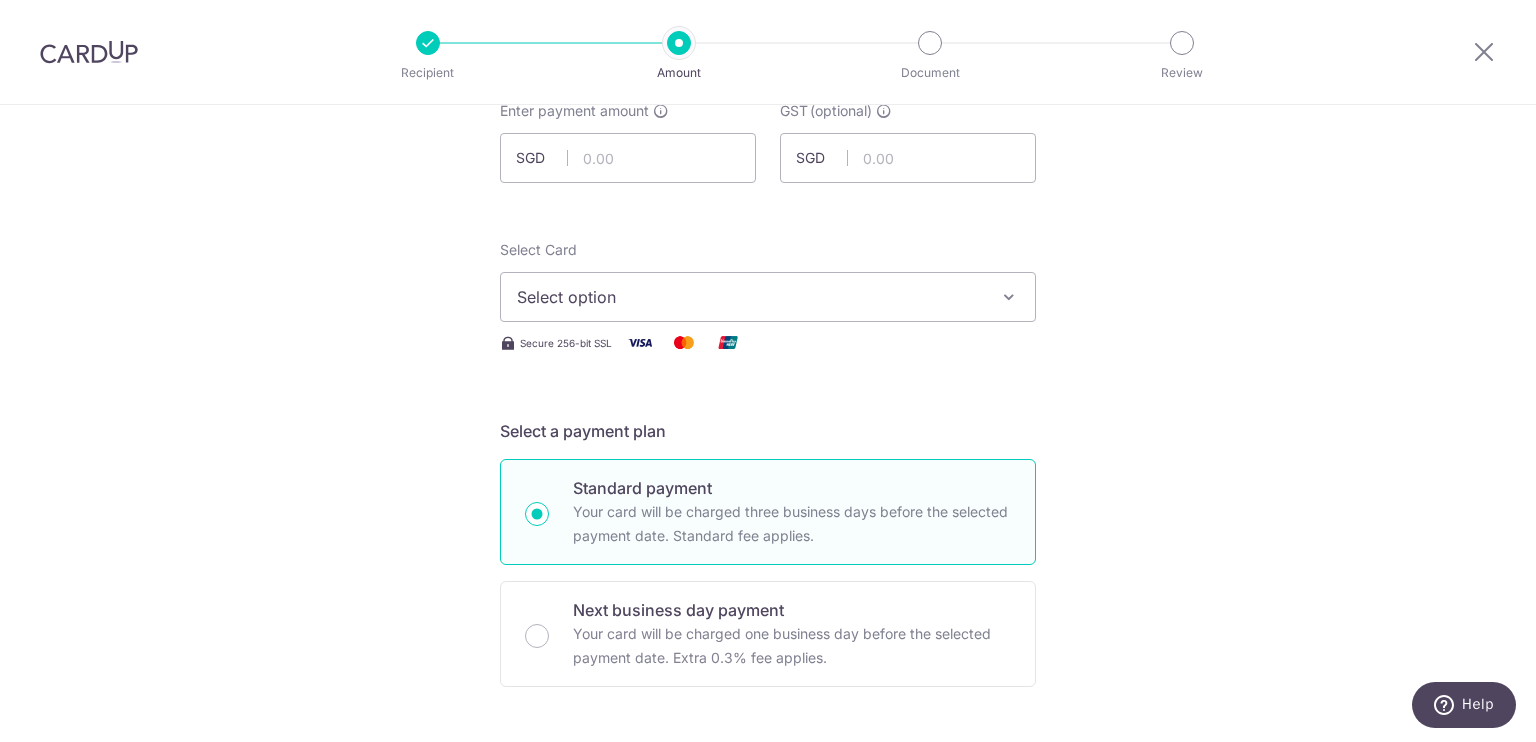 scroll, scrollTop: 136, scrollLeft: 0, axis: vertical 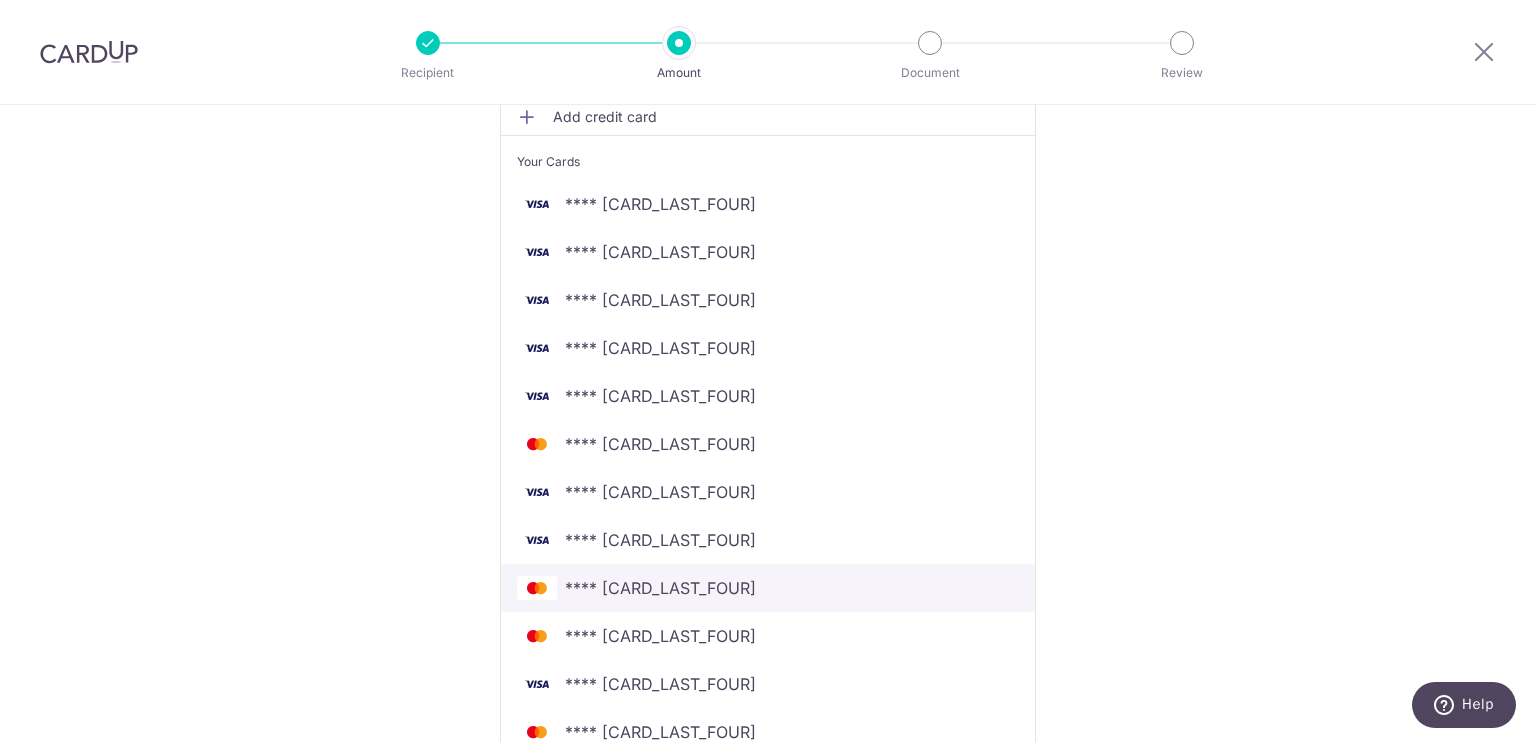 click on "**** 9056" at bounding box center [768, 588] 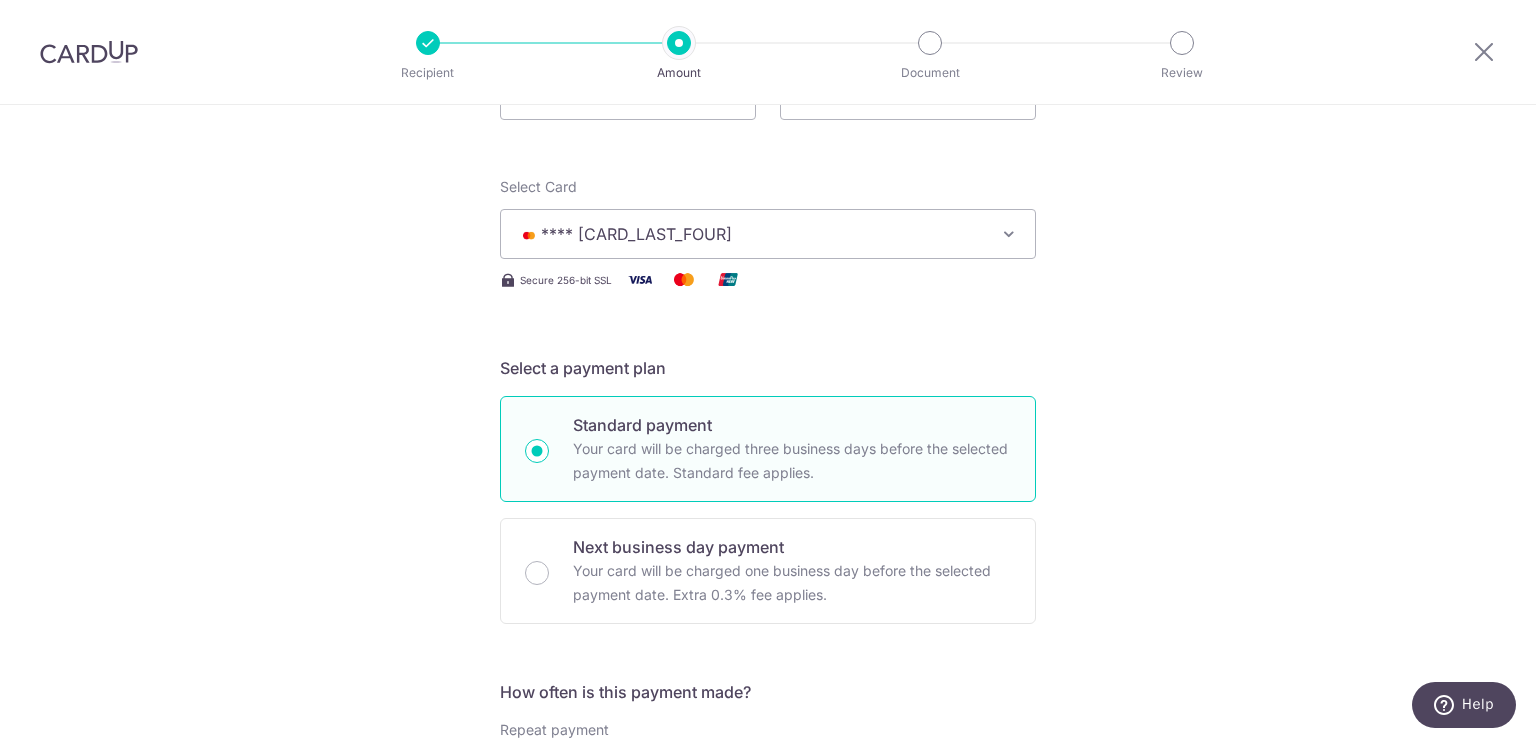 scroll, scrollTop: 188, scrollLeft: 0, axis: vertical 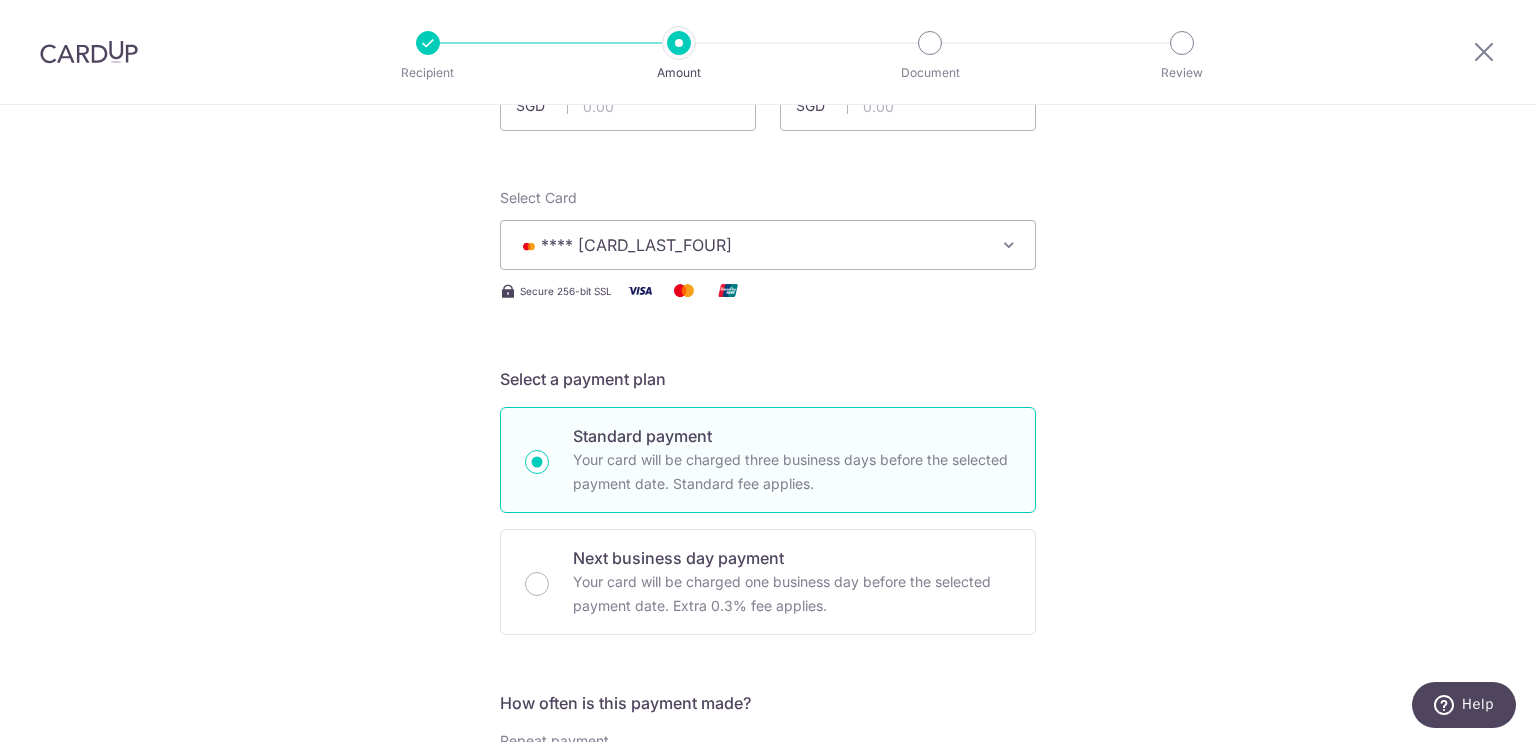 click on "Tell us more about your payment
Enter payment amount
SGD
GST
(optional)
SGD
Select Card
**** 9056
Add credit card
Your Cards
**** 1120
**** 8694
**** 1492
**** 4062
**** 0017
**** 8060" at bounding box center (768, 888) 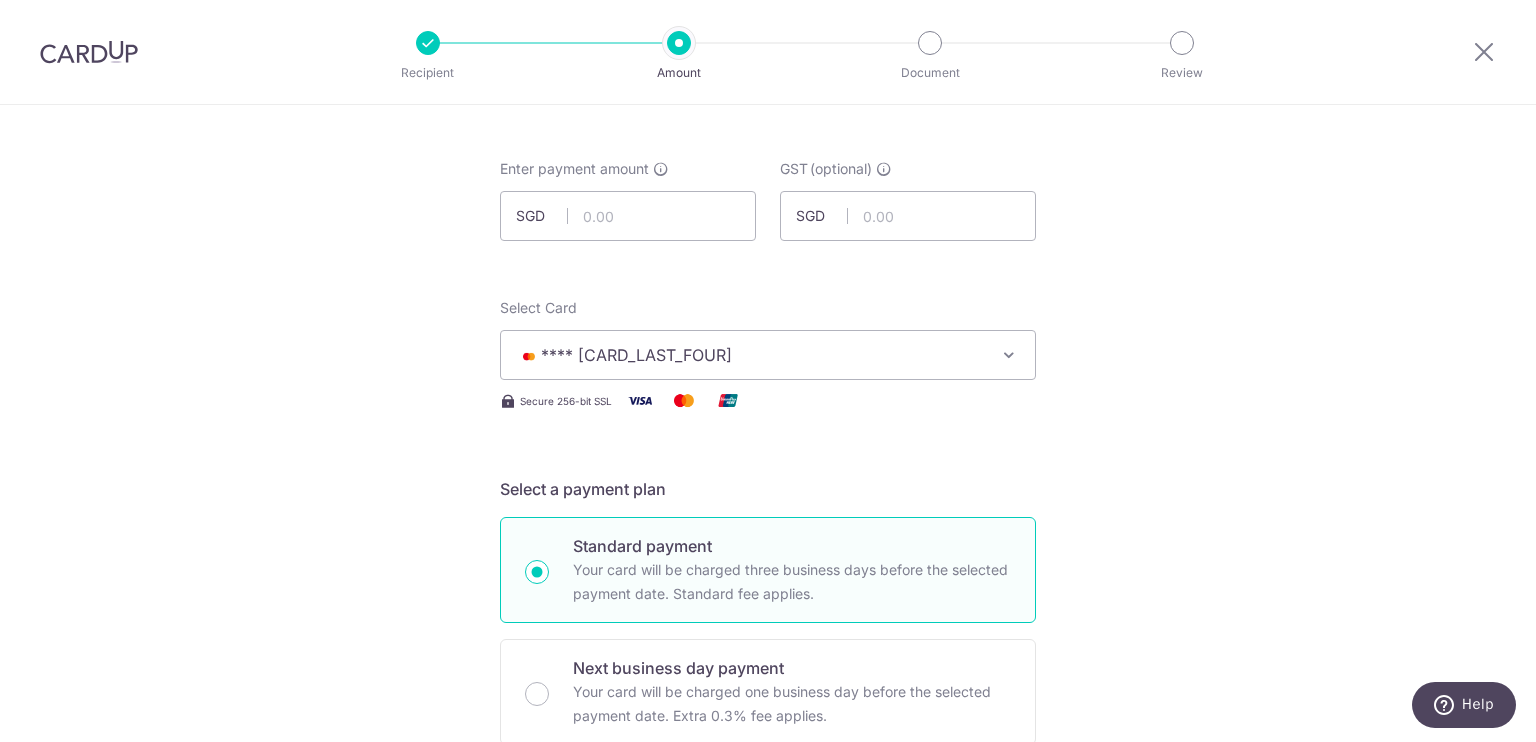 scroll, scrollTop: 76, scrollLeft: 0, axis: vertical 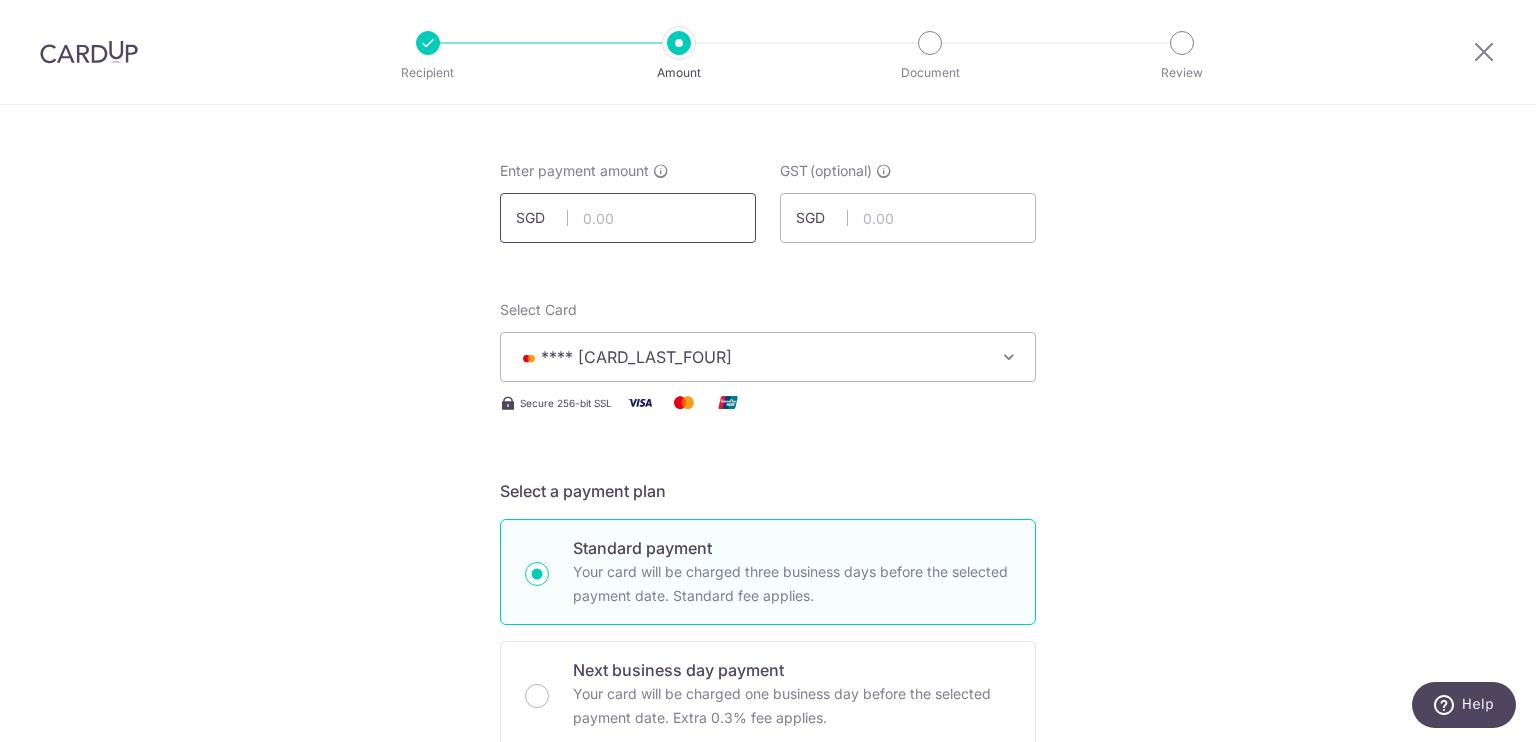 click at bounding box center [628, 218] 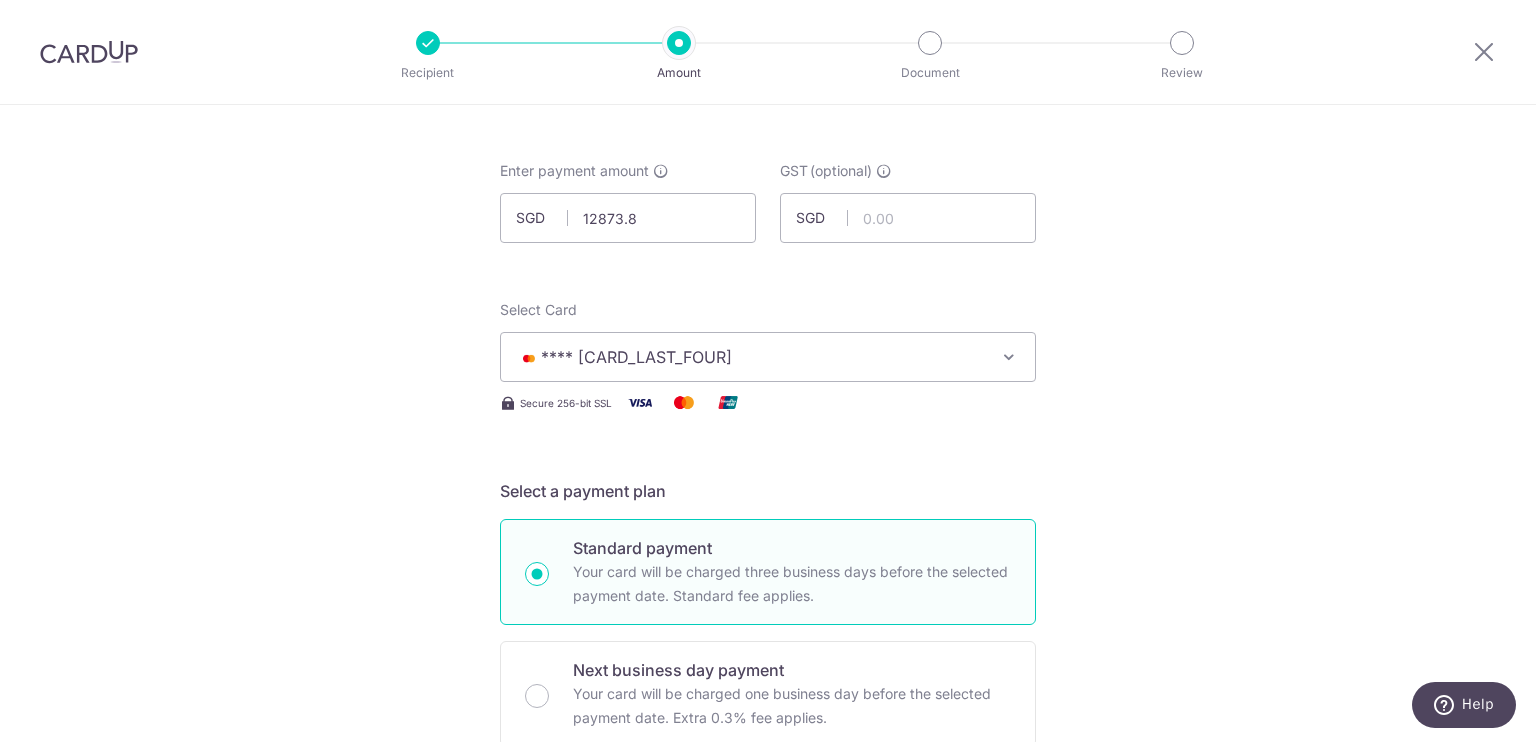 click on "Enter payment amount
SGD
12873.8
GST
(optional)
SGD
Select Card
**** 9056
Add credit card
Your Cards
**** 1120
**** 8694
**** 1492
**** 4062
**** 0017
**** 8060
**** 7758" at bounding box center [768, 1019] 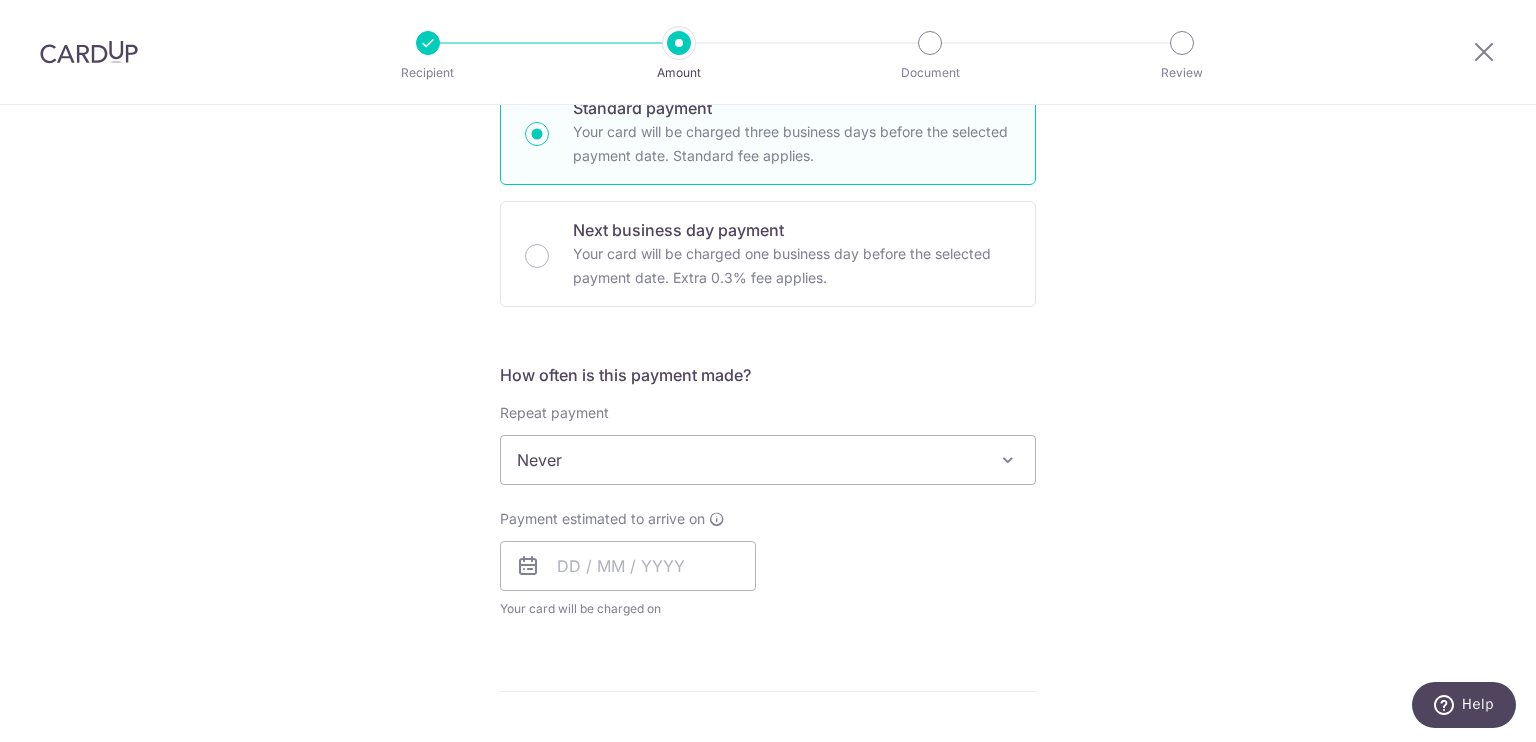 scroll, scrollTop: 518, scrollLeft: 0, axis: vertical 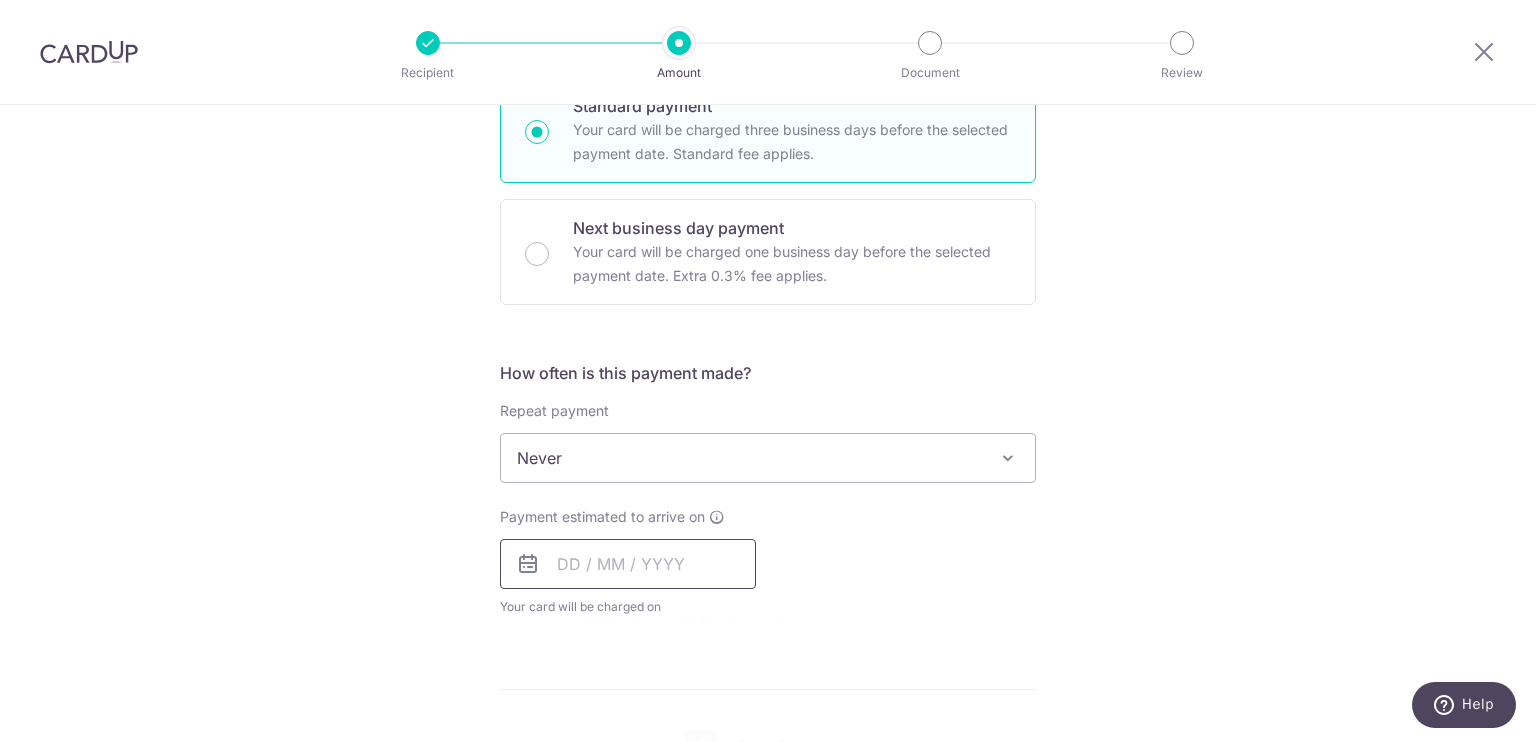 click at bounding box center [628, 564] 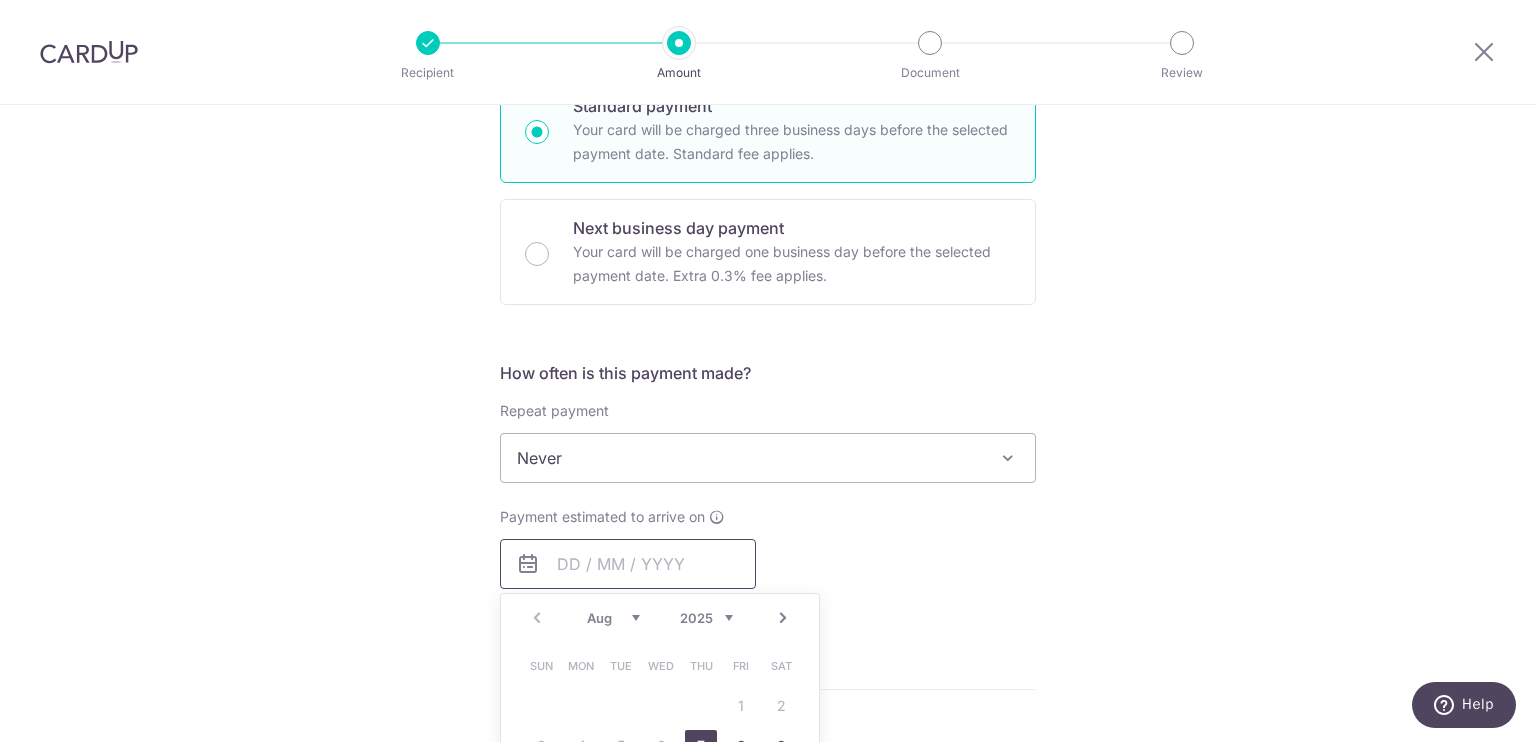 scroll, scrollTop: 780, scrollLeft: 0, axis: vertical 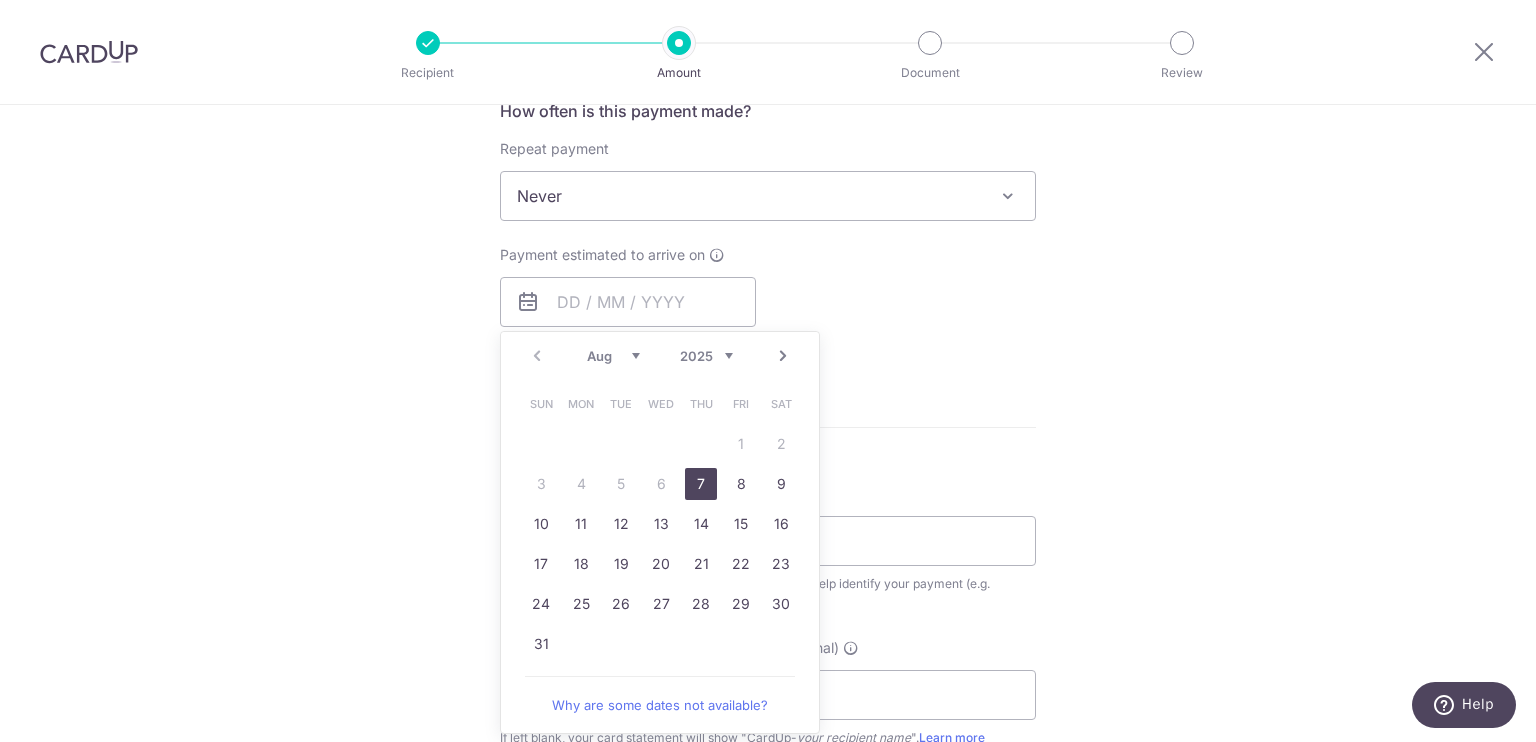 click on "7" at bounding box center [701, 484] 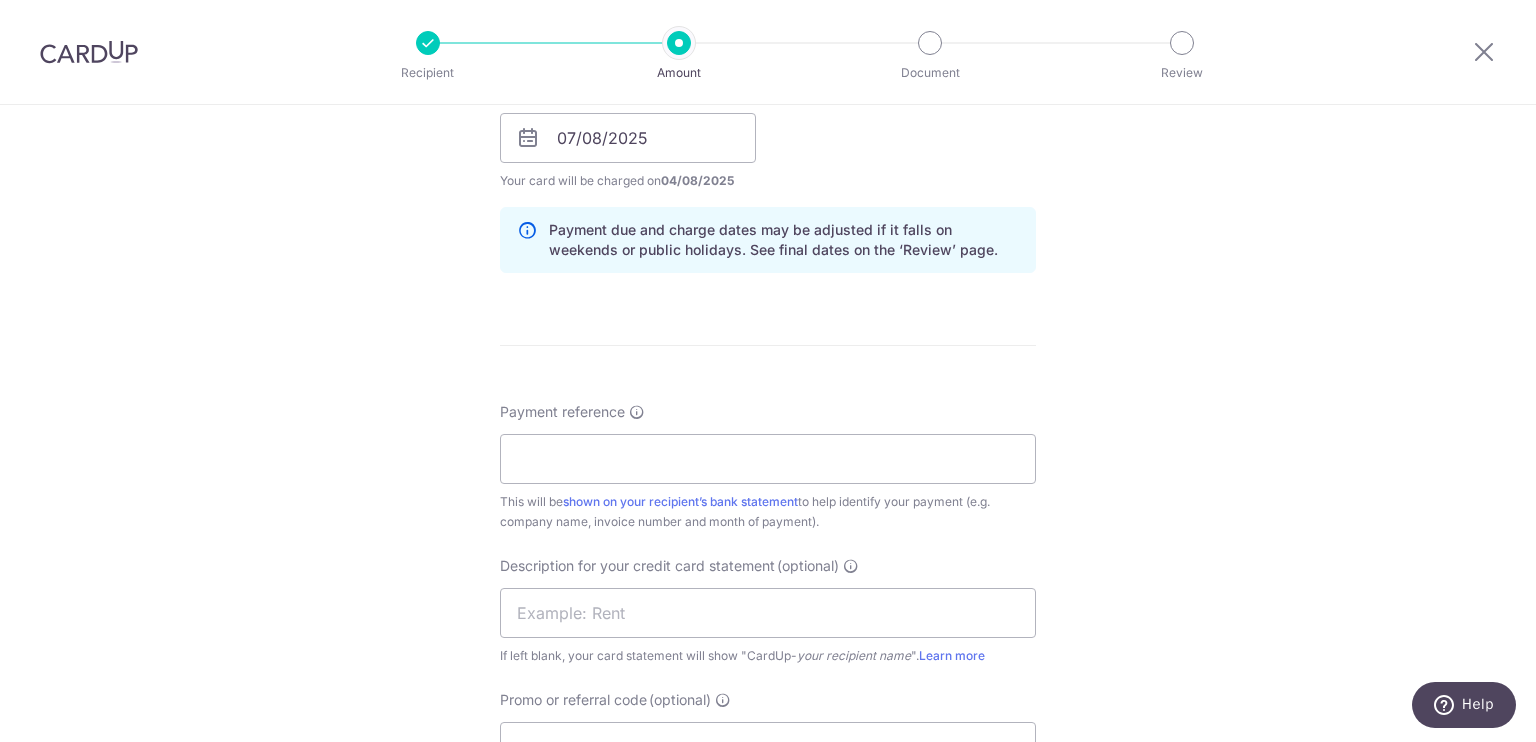 scroll, scrollTop: 947, scrollLeft: 0, axis: vertical 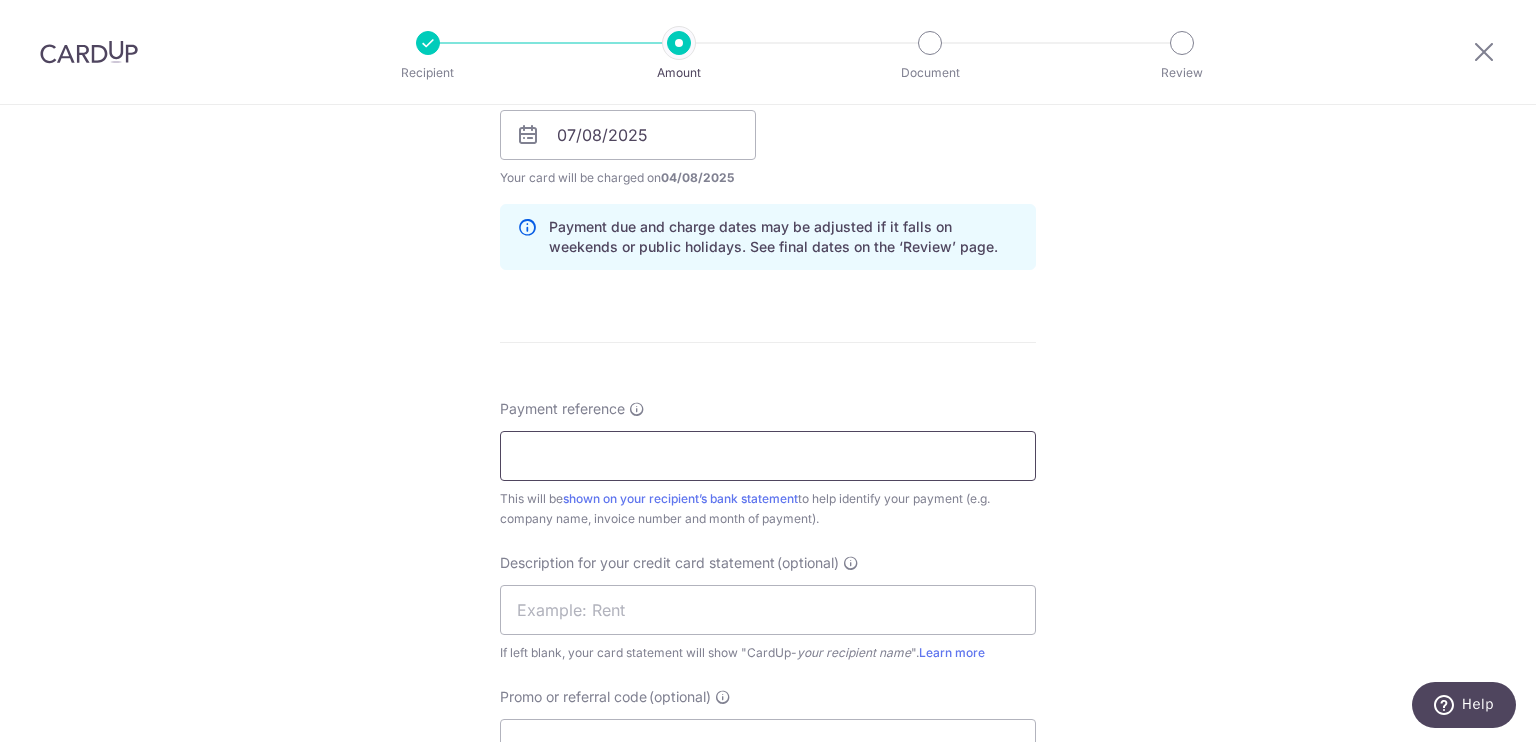 click on "Payment reference" at bounding box center (768, 456) 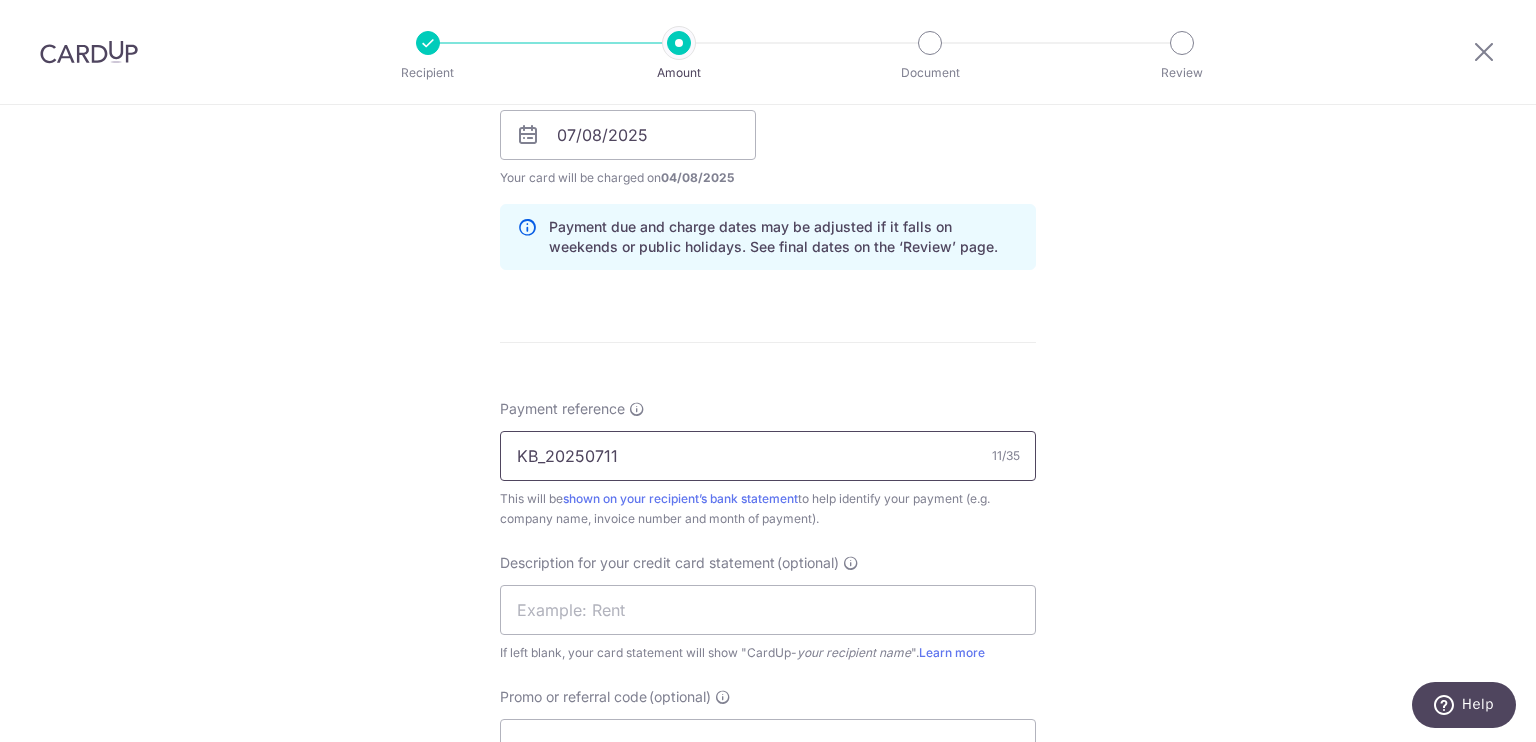 scroll, scrollTop: 1048, scrollLeft: 0, axis: vertical 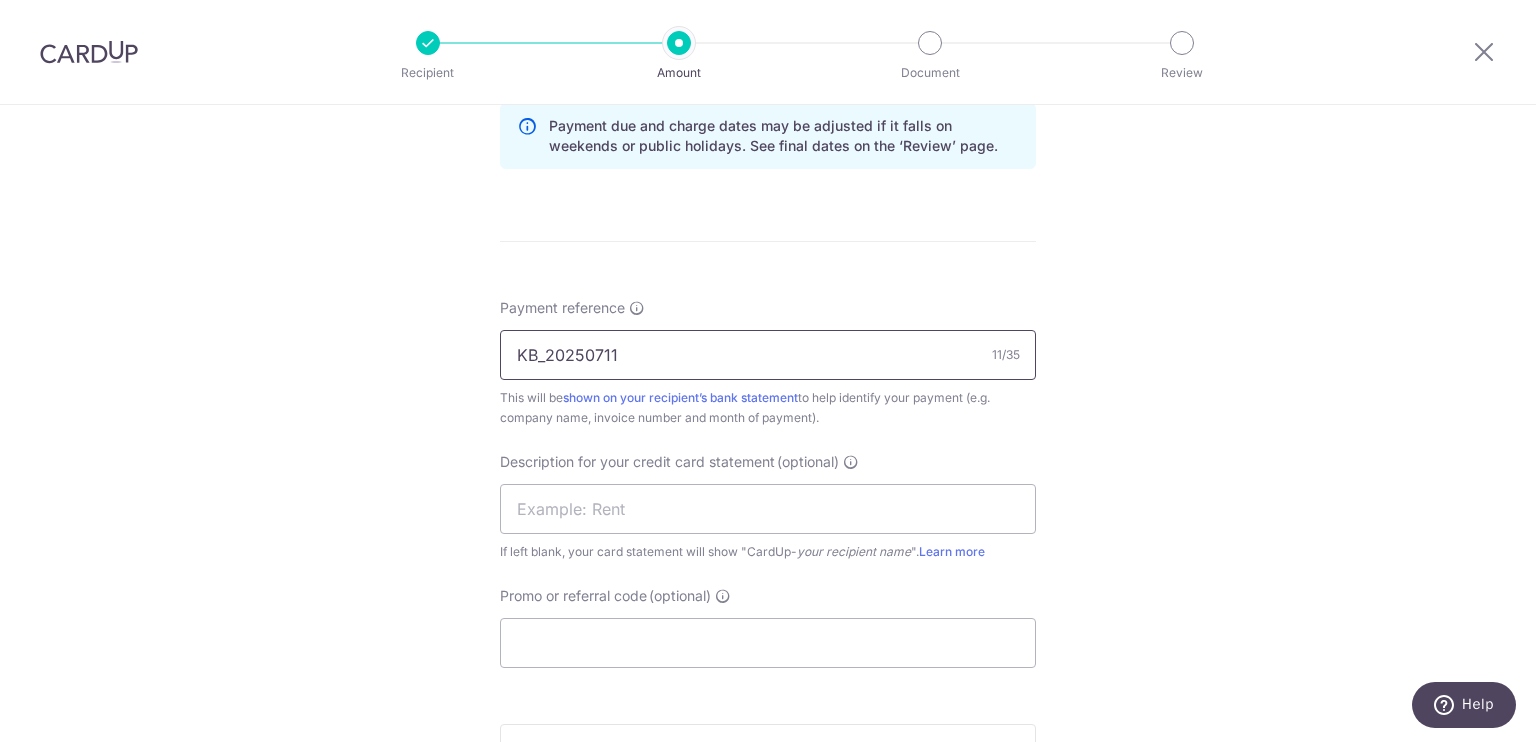 click on "KB_20250711" at bounding box center [768, 355] 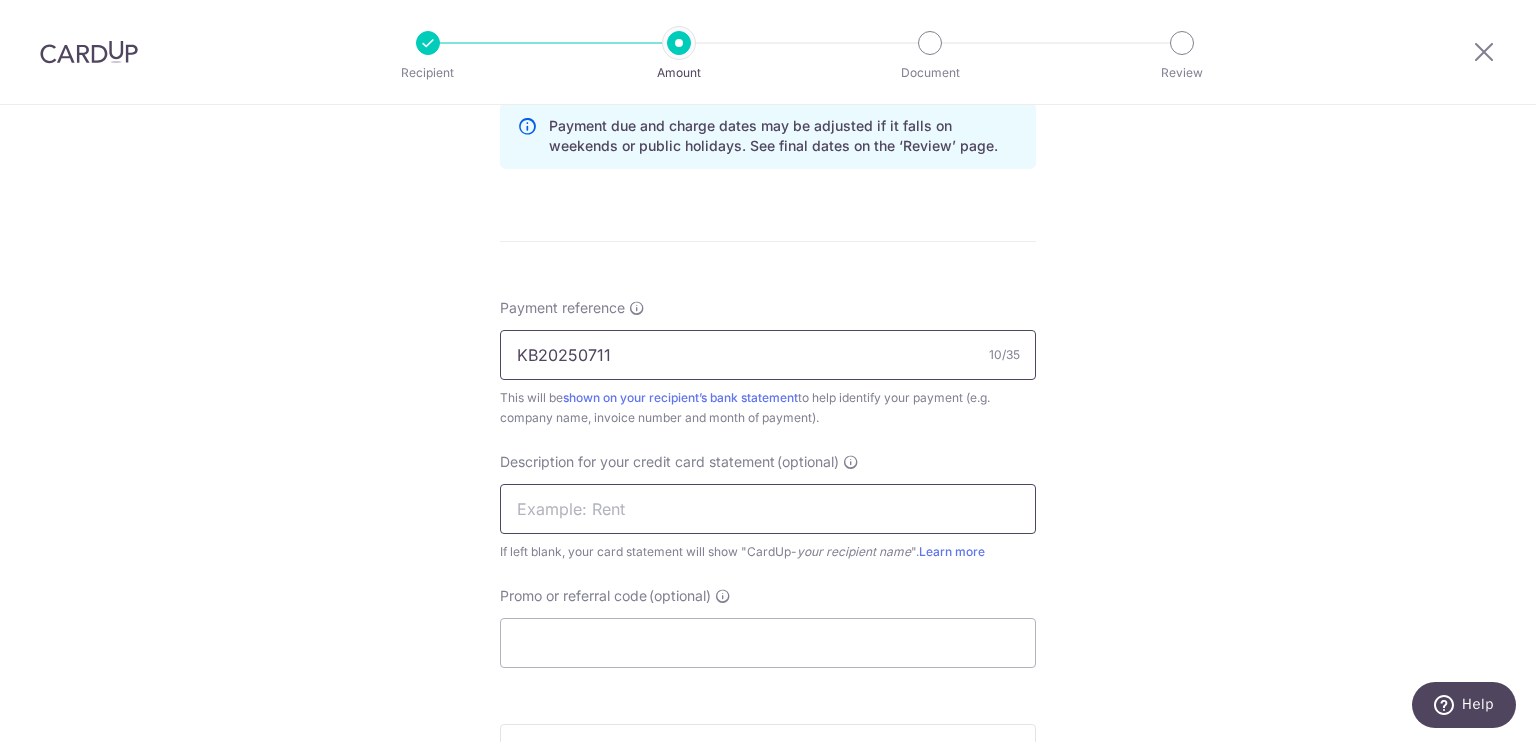 type on "KB20250711" 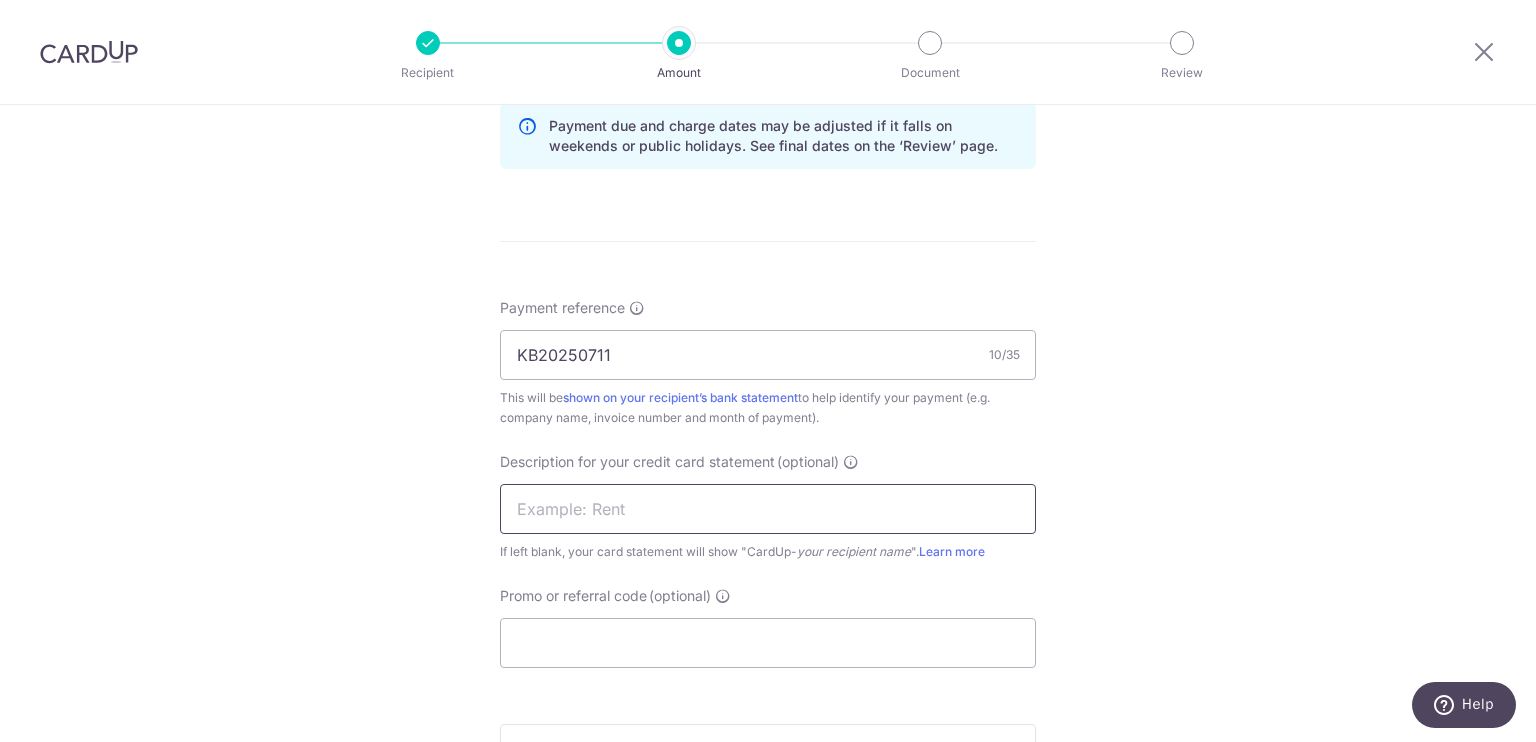click at bounding box center [768, 509] 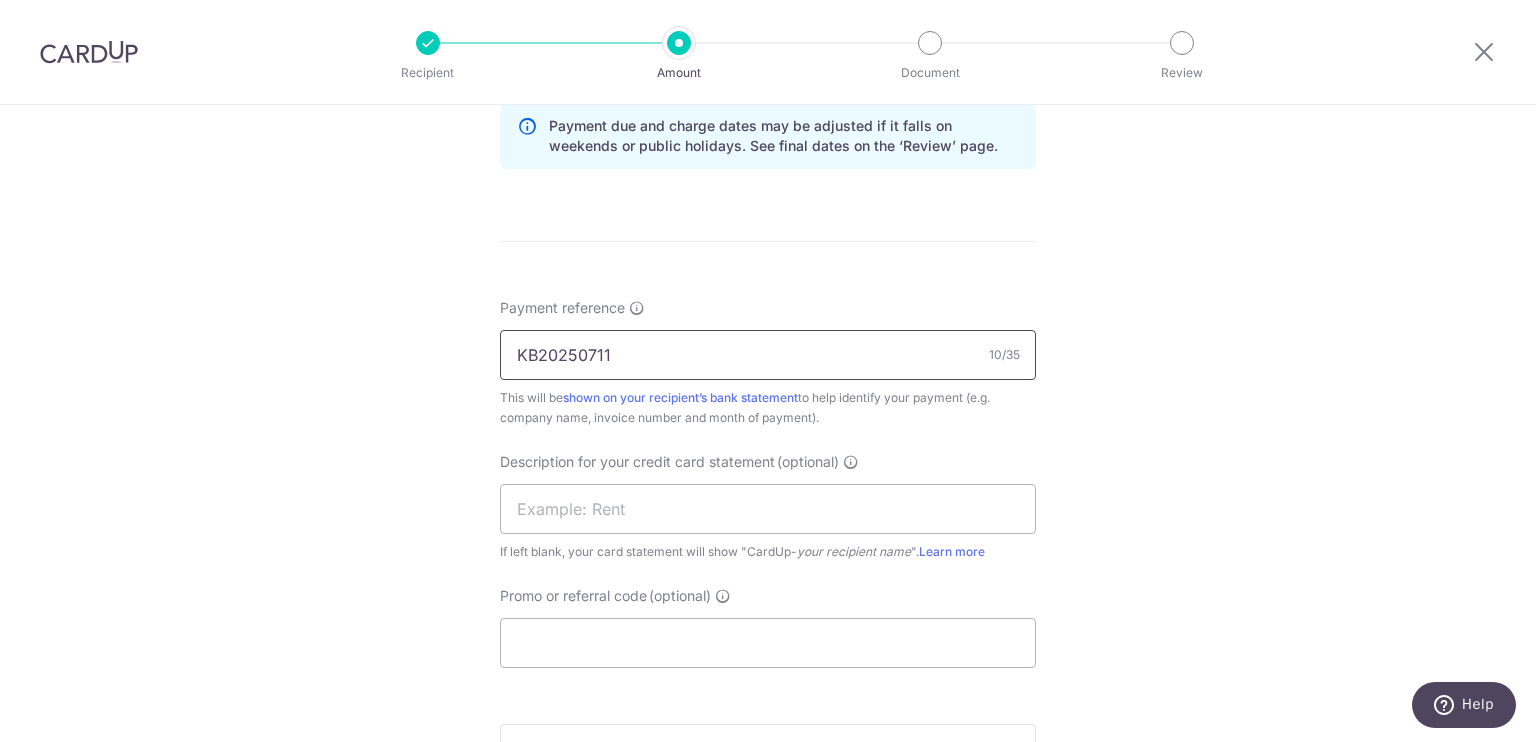 click on "KB20250711" at bounding box center (768, 355) 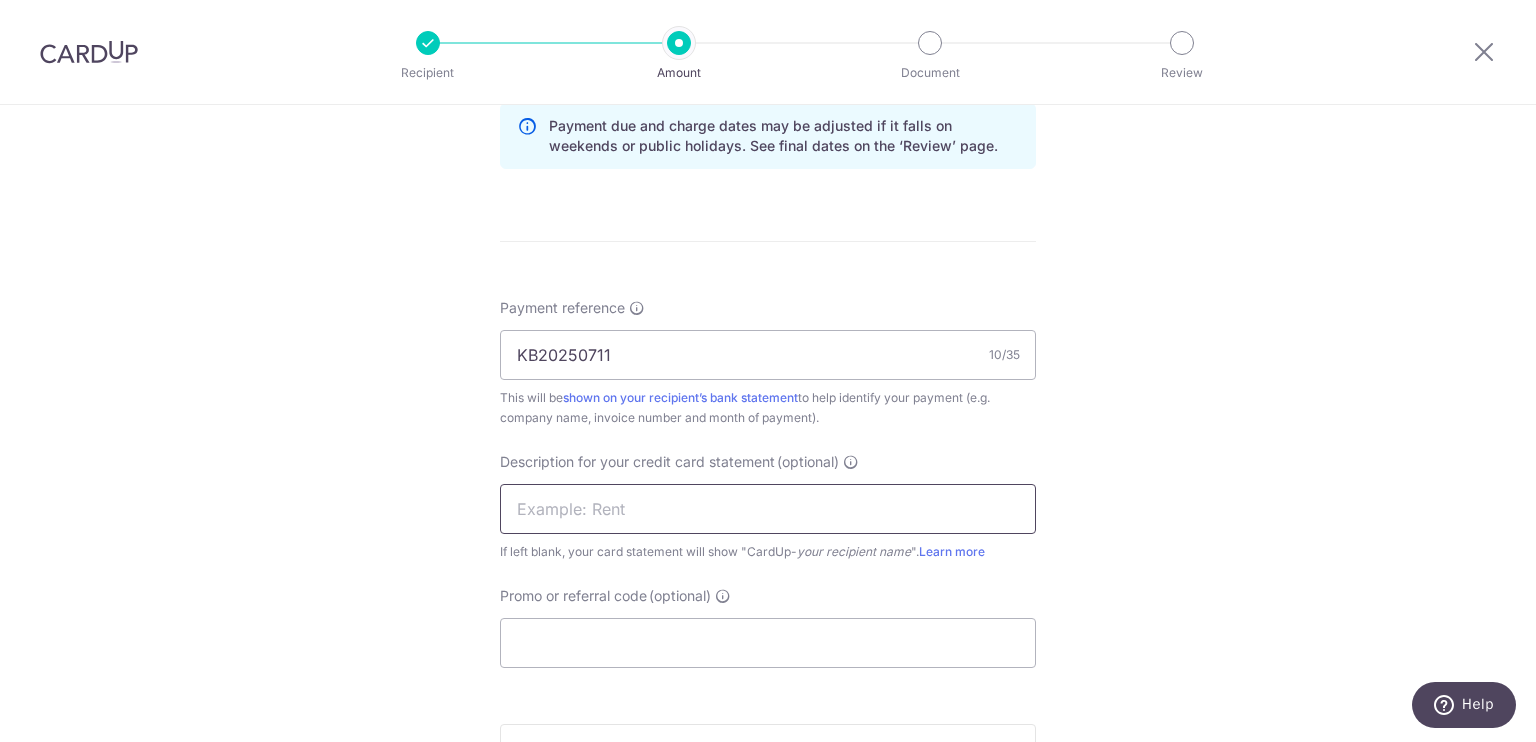 click at bounding box center [768, 509] 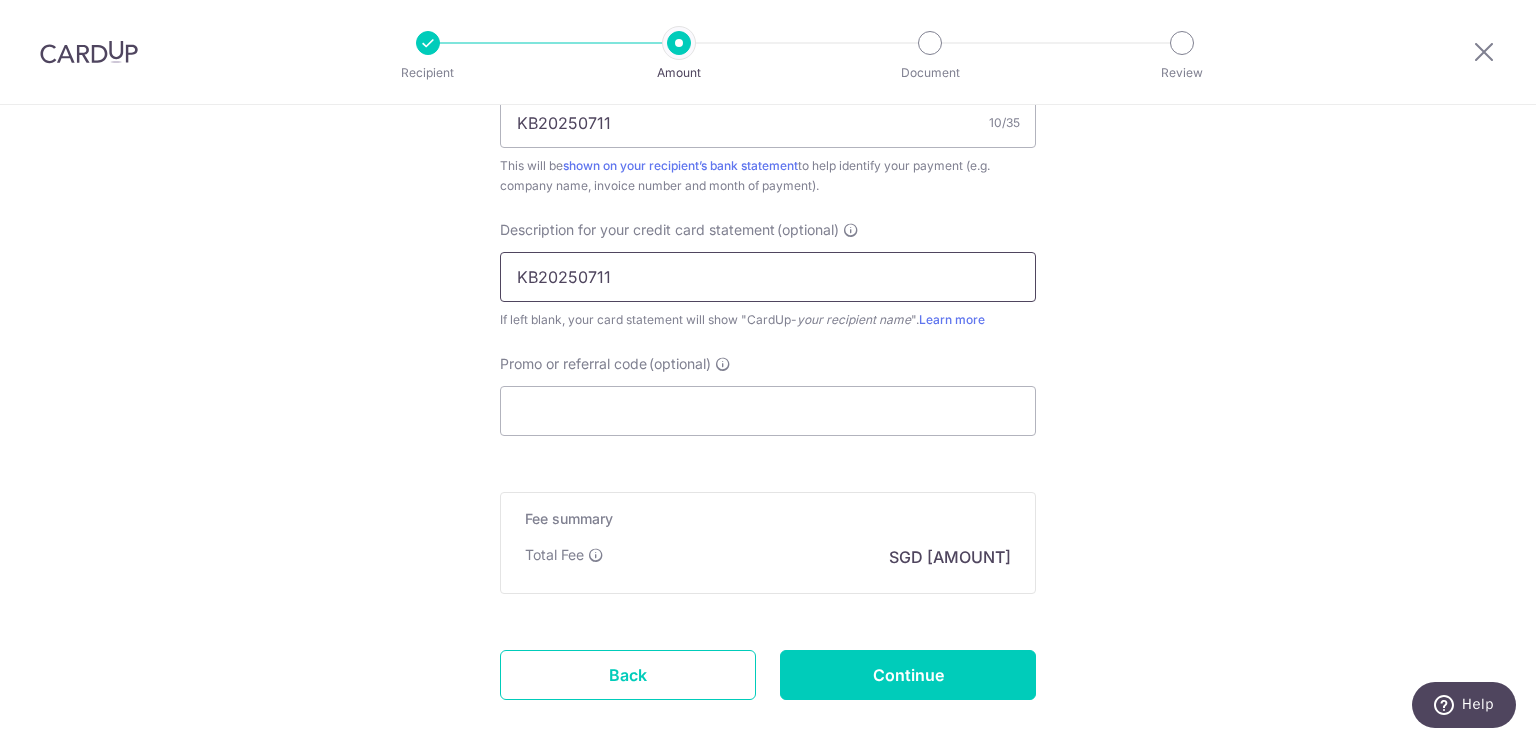 scroll, scrollTop: 1284, scrollLeft: 0, axis: vertical 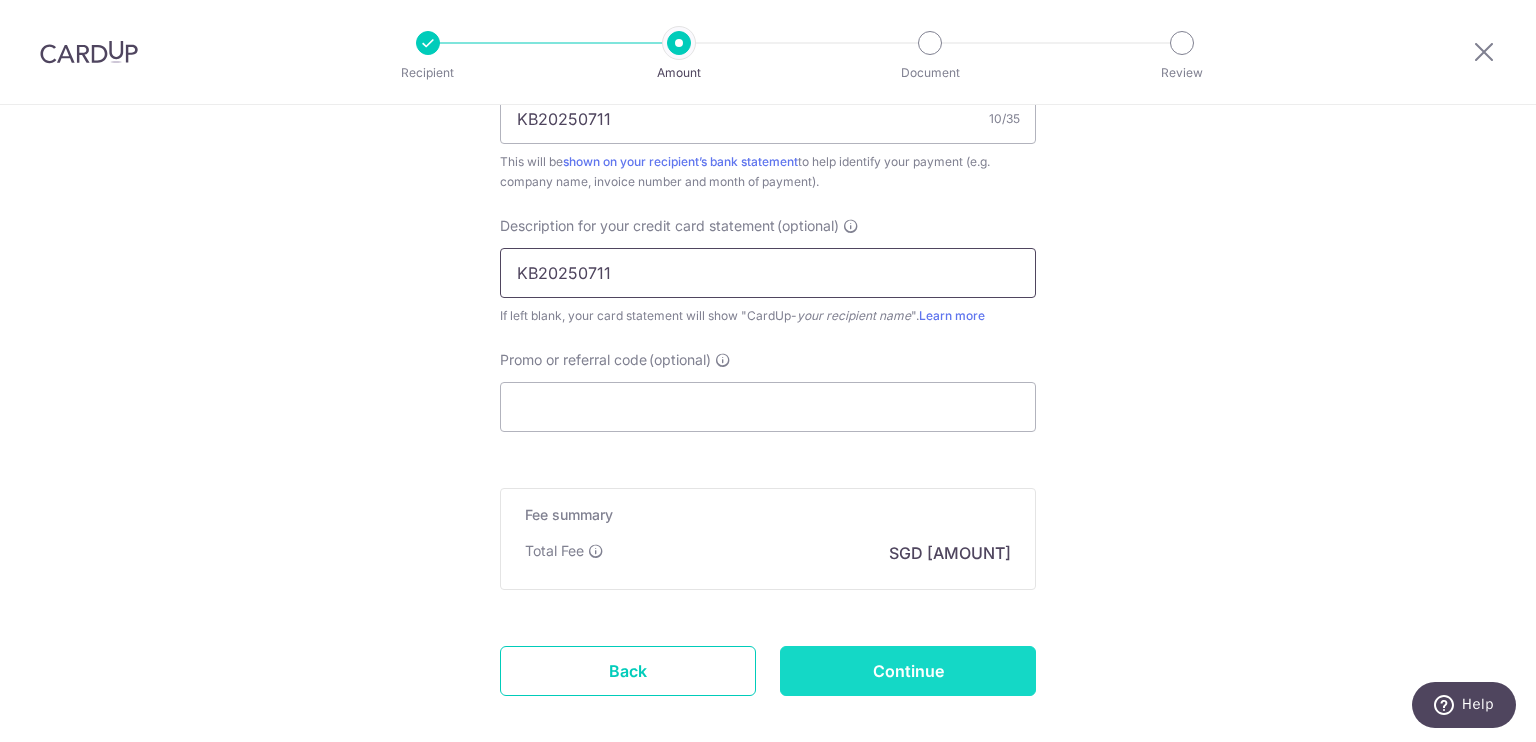 type on "KB20250711" 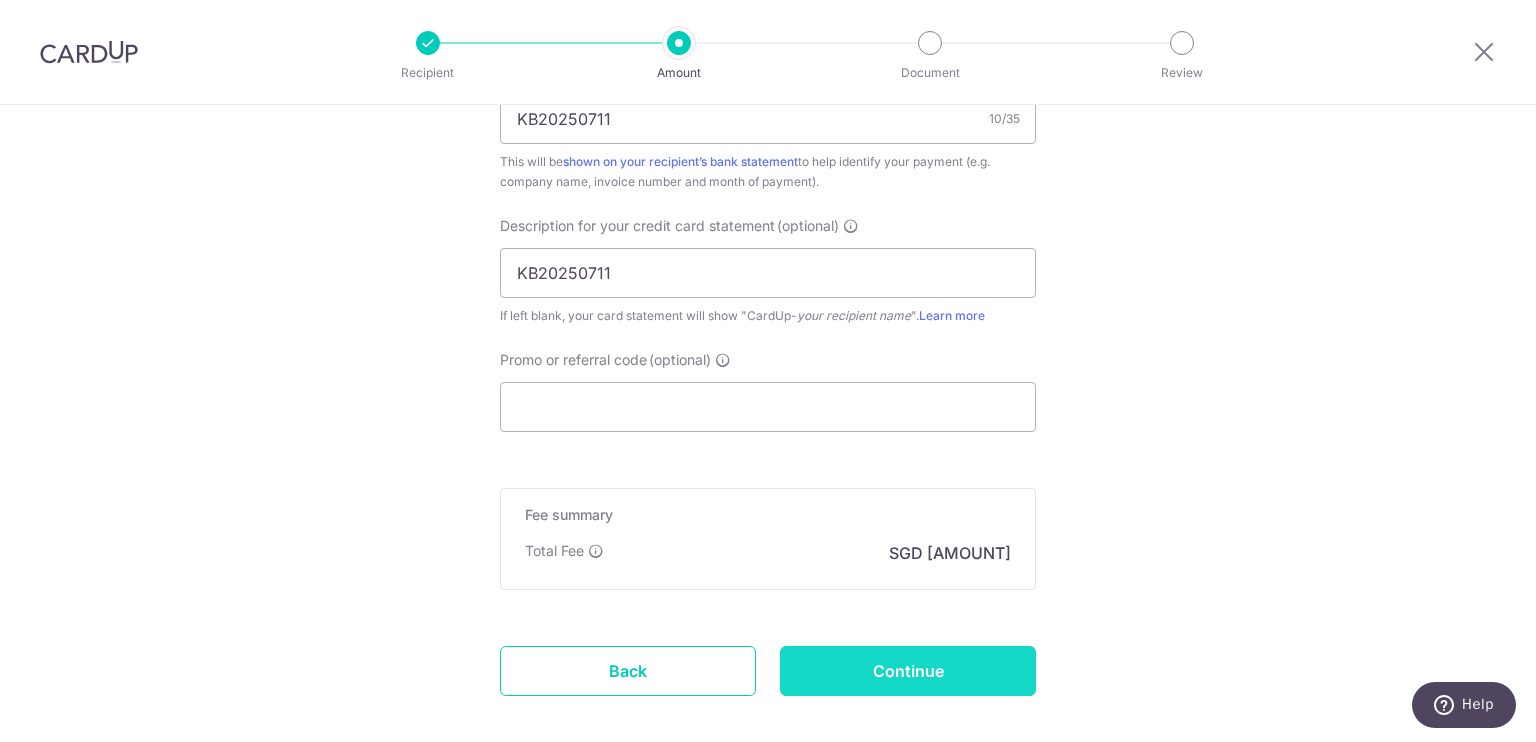 click on "Continue" at bounding box center [908, 671] 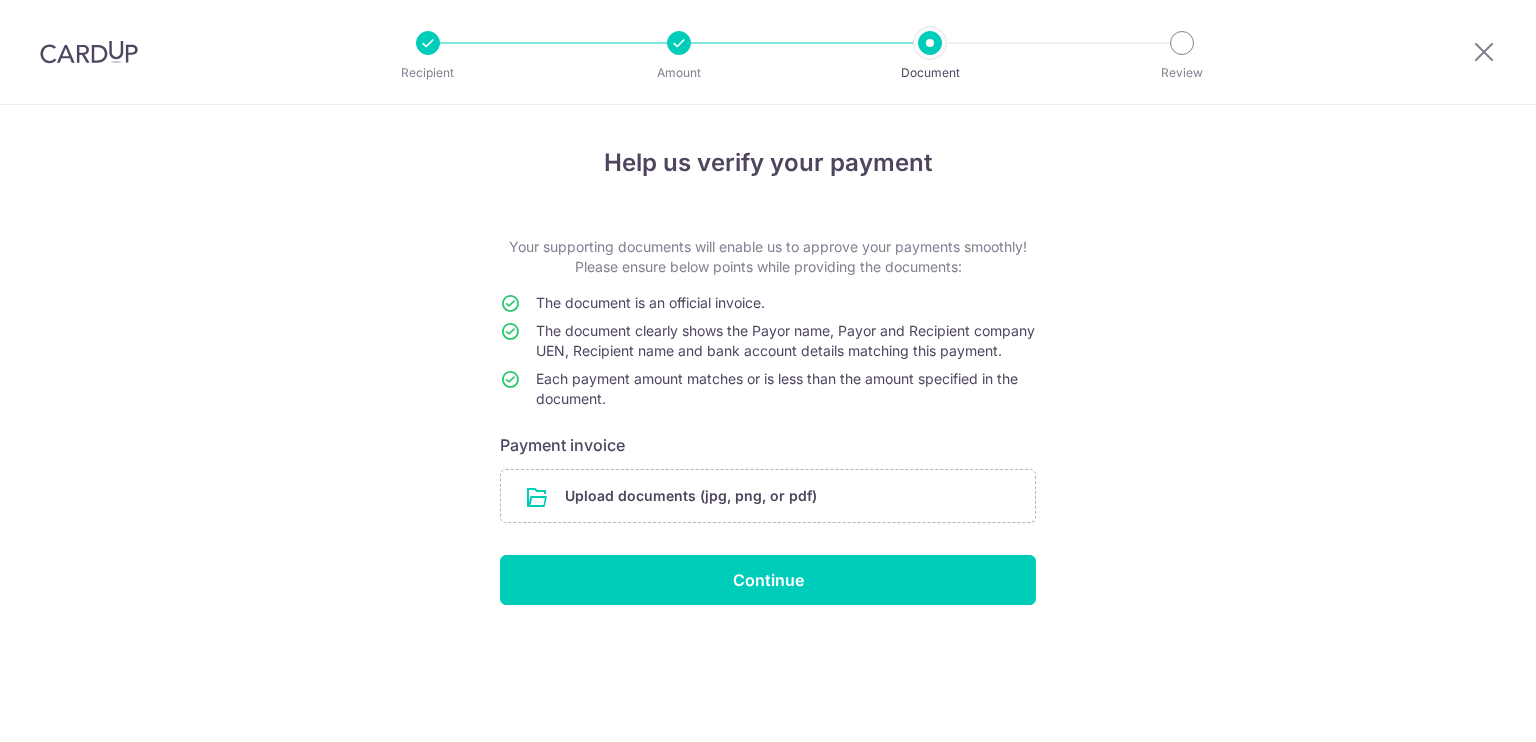 scroll, scrollTop: 0, scrollLeft: 0, axis: both 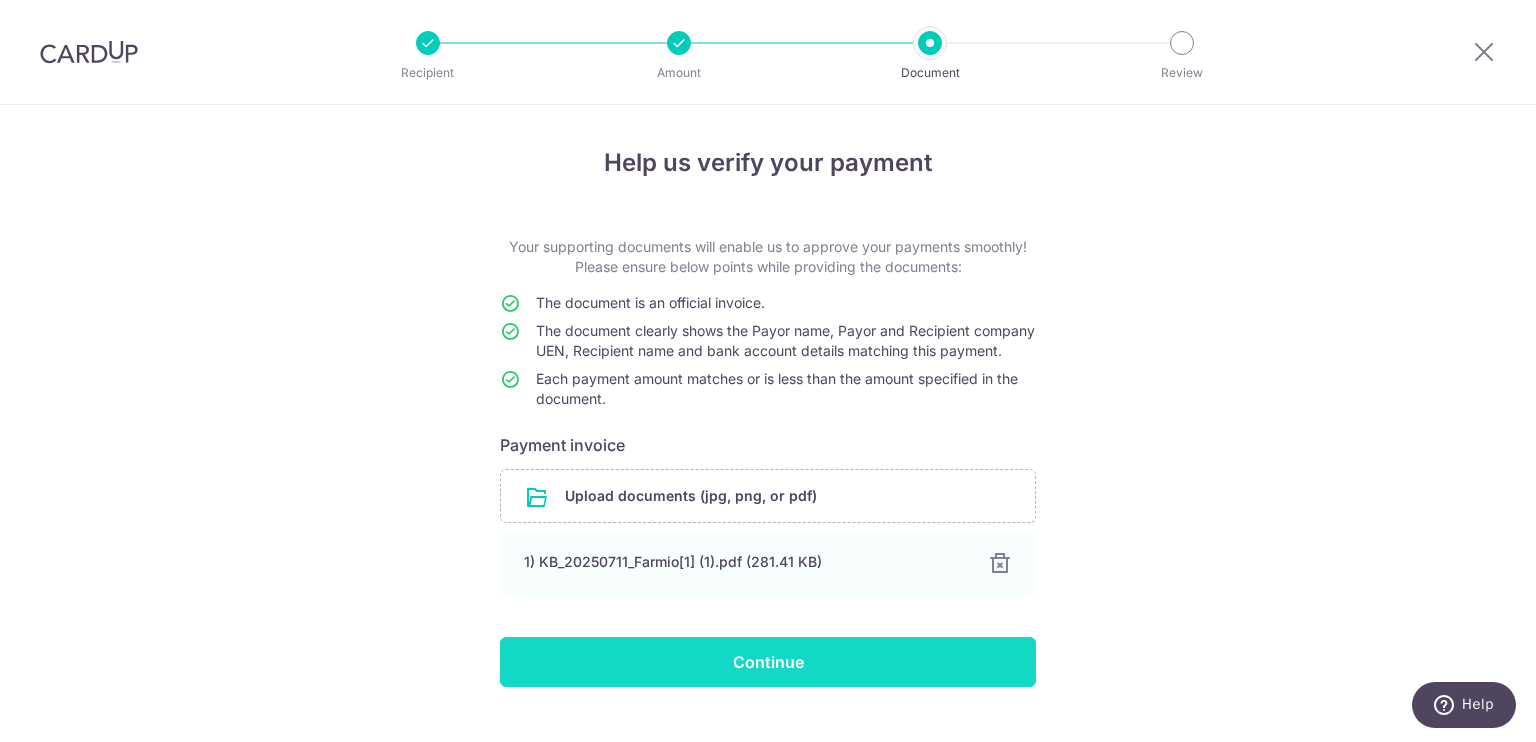 click on "Continue" at bounding box center (768, 662) 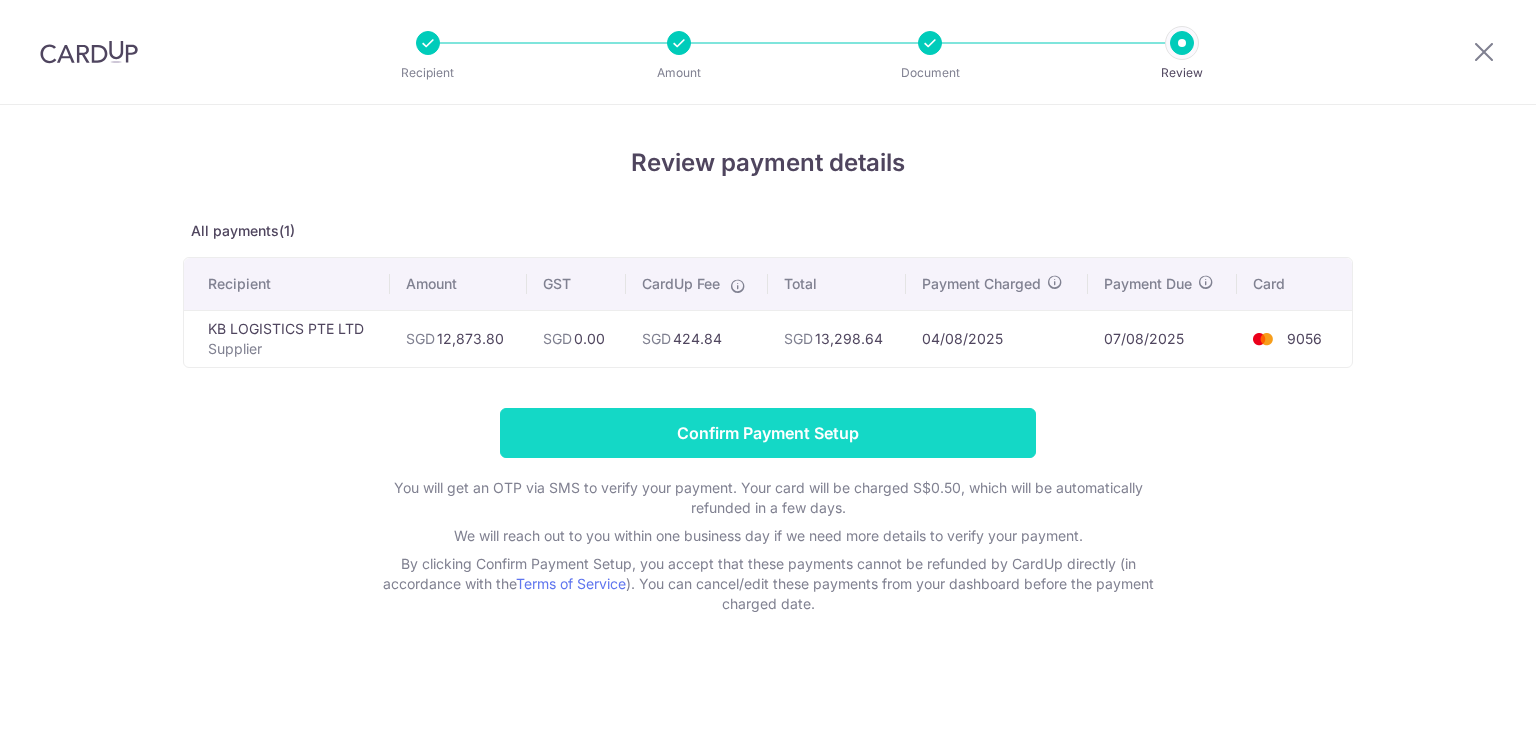 scroll, scrollTop: 0, scrollLeft: 0, axis: both 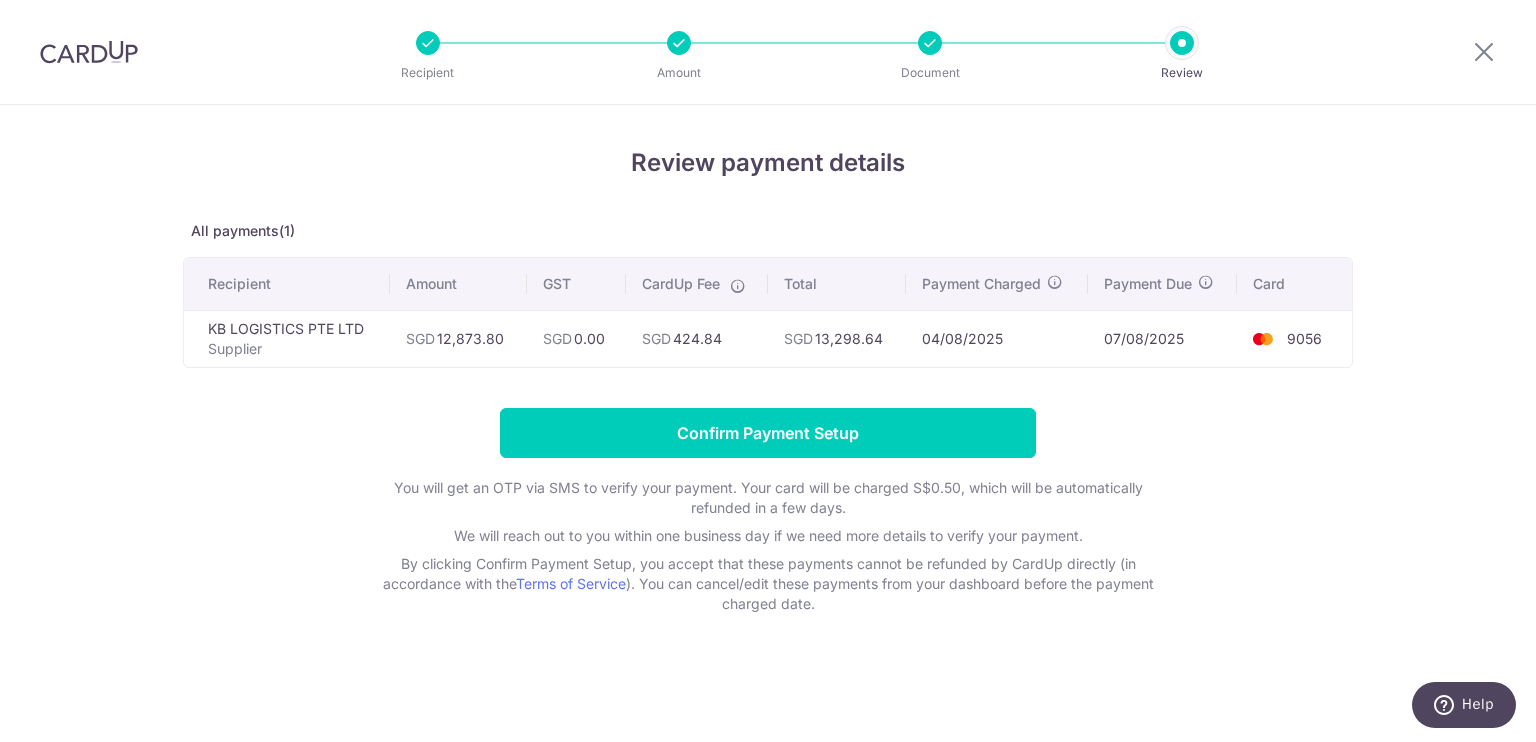 click on "Review payment details
All payments(1)
Recipient
Amount
GST
CardUp Fee
Total
Payment Charged
Payment Due
Card
KB LOGISTICS PTE LTD
Supplier
SGD   12,873.80
SGD   0.00
SGD" at bounding box center (768, 423) 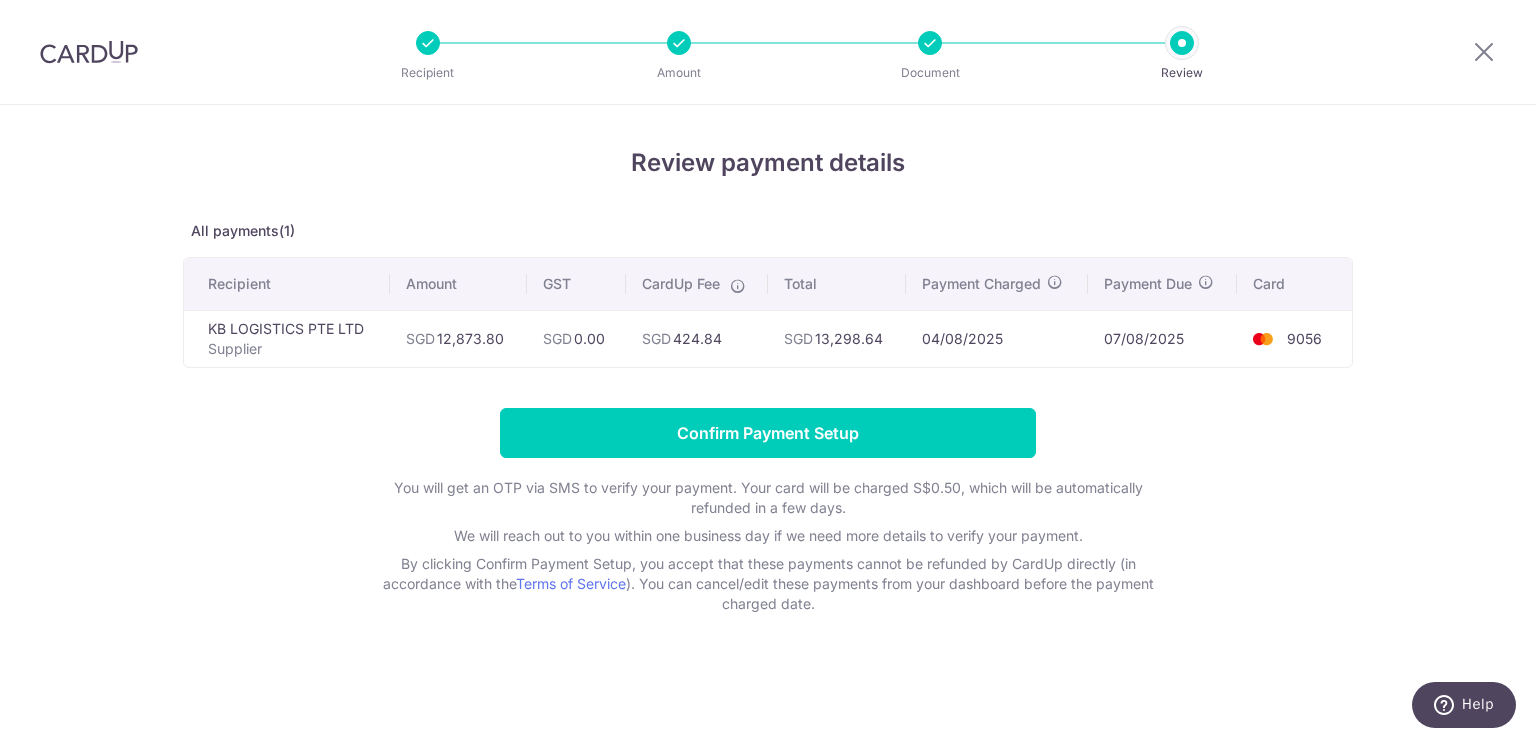 click on "Review payment details
All payments(1)
Recipient
Amount
GST
CardUp Fee
Total
Payment Charged
Payment Due
Card
KB LOGISTICS PTE LTD
Supplier
SGD   12,873.80
SGD   0.00
SGD" at bounding box center (768, 423) 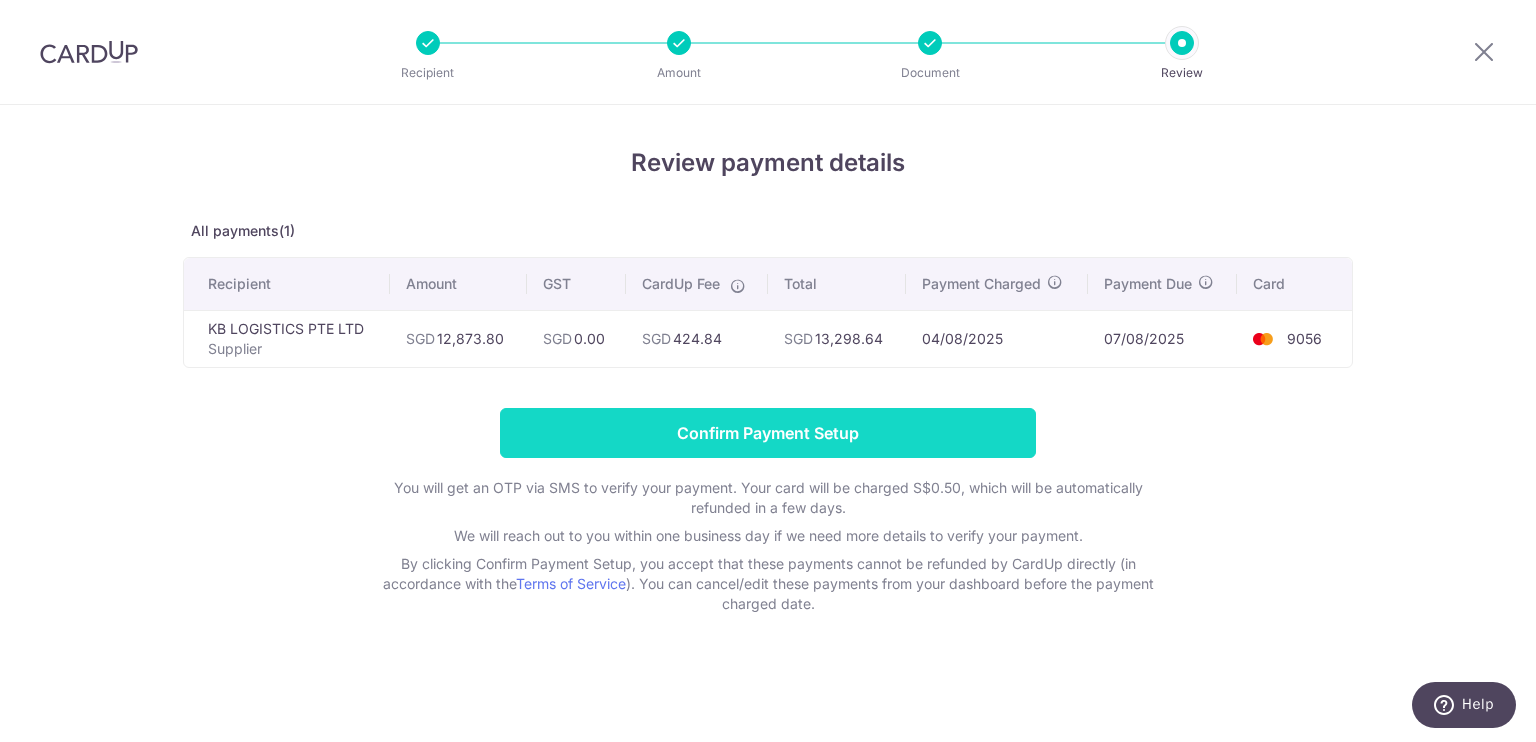 click on "Confirm Payment Setup" at bounding box center [768, 433] 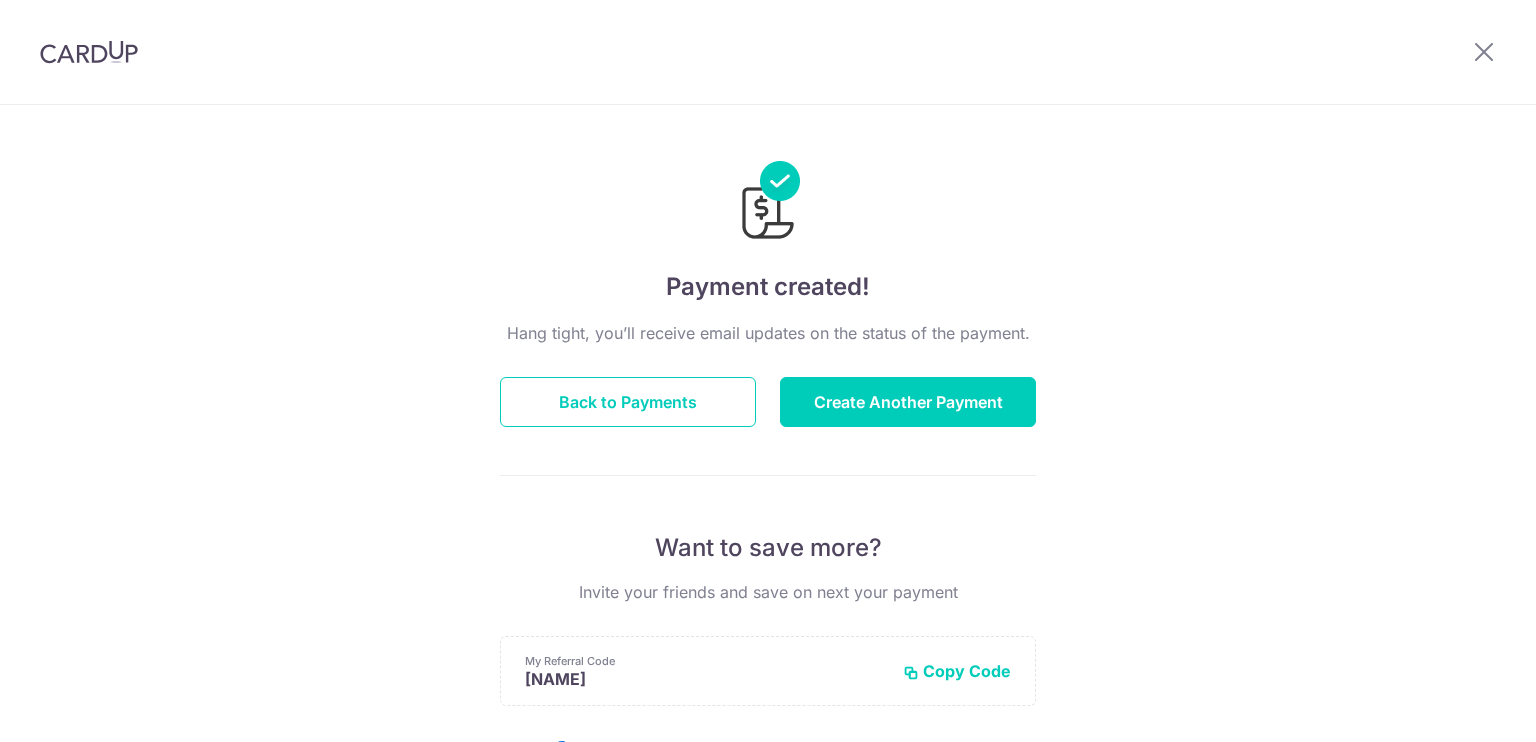 scroll, scrollTop: 0, scrollLeft: 0, axis: both 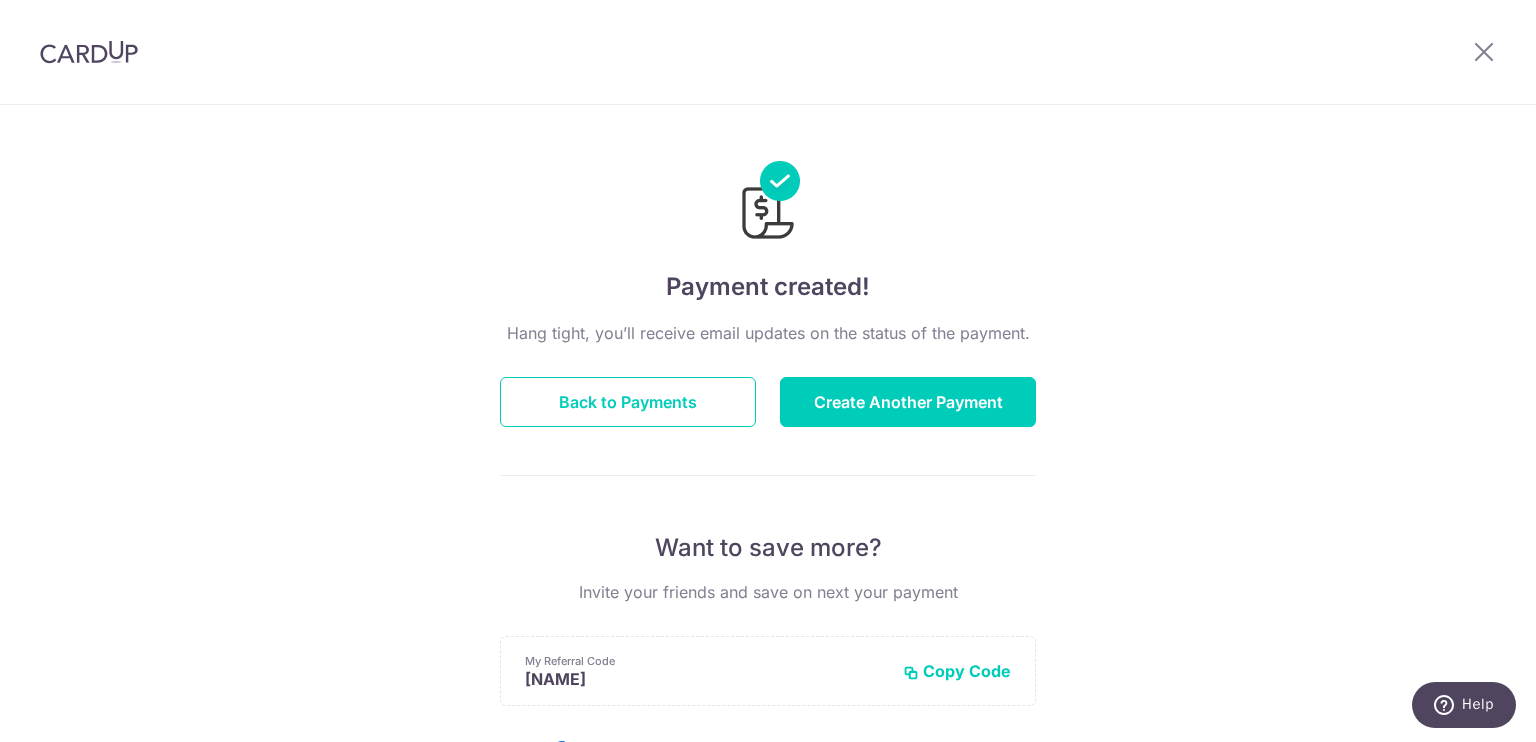 click on "Payment created!
You’ll receive email updates on the status of the payment.
Back to Payments
Create Another Payment
Want to save more?
Invite your friends and save on next your payment
My Referral Code
[CODE]
Copy Code
Copied
Facebook
Twitter
WhatsApp
Email" at bounding box center [768, 639] 